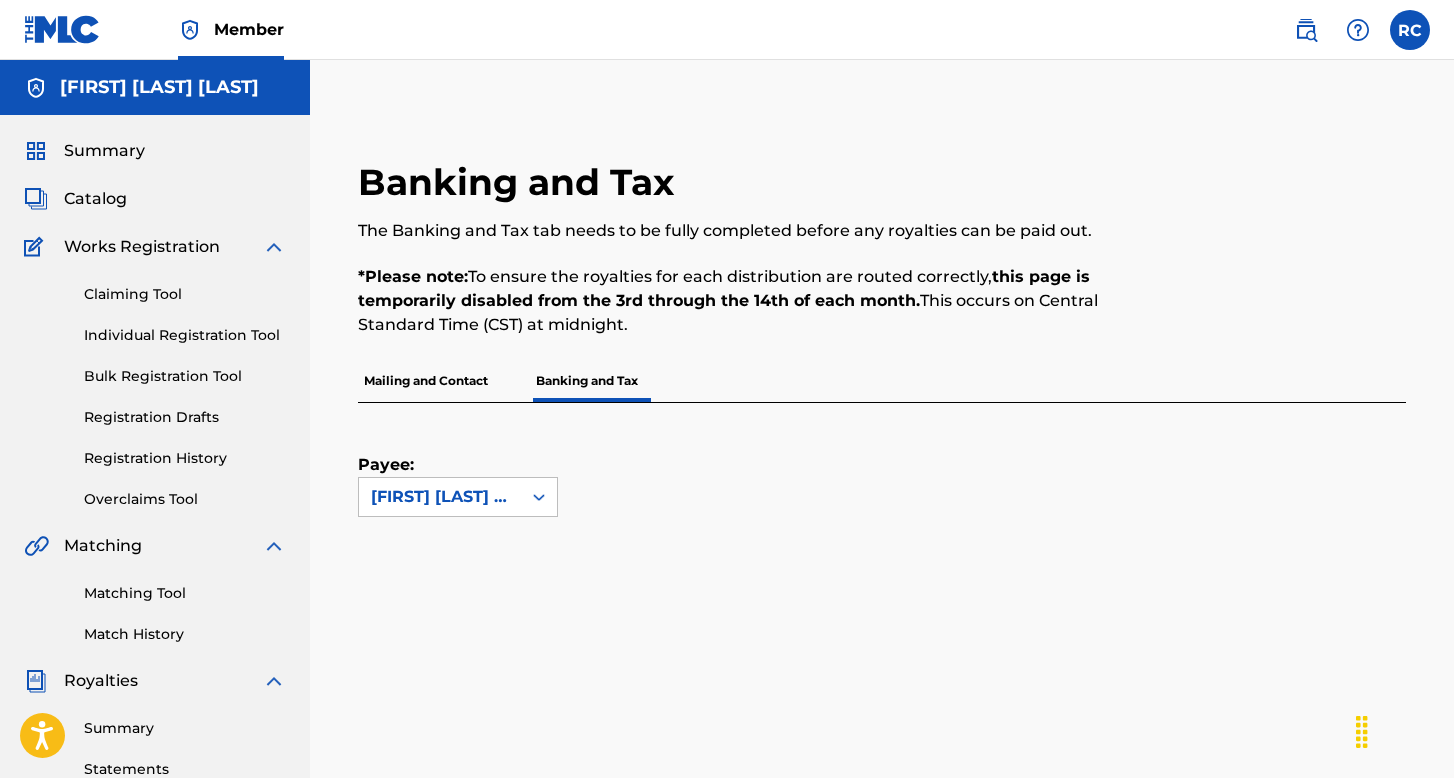 scroll, scrollTop: 0, scrollLeft: 0, axis: both 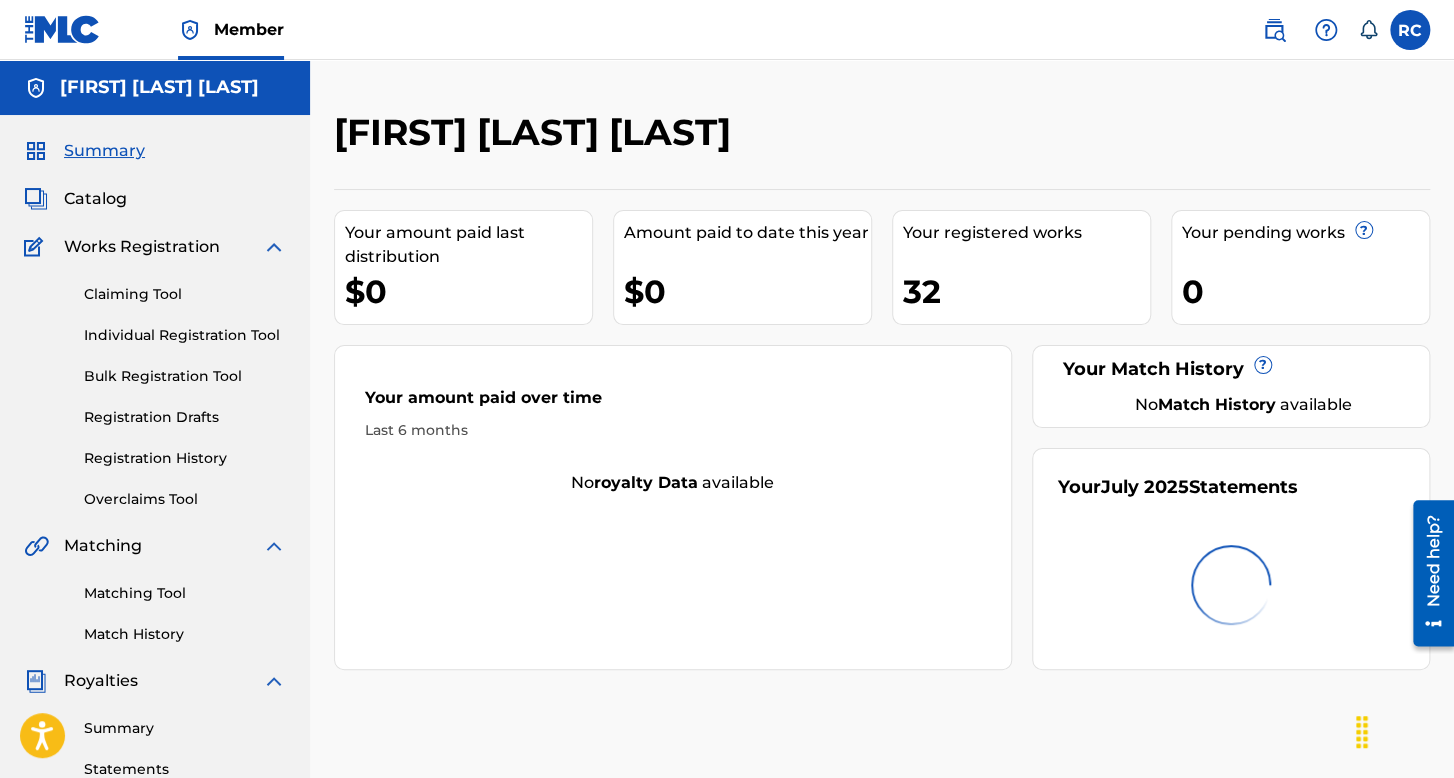 click at bounding box center [1410, 30] 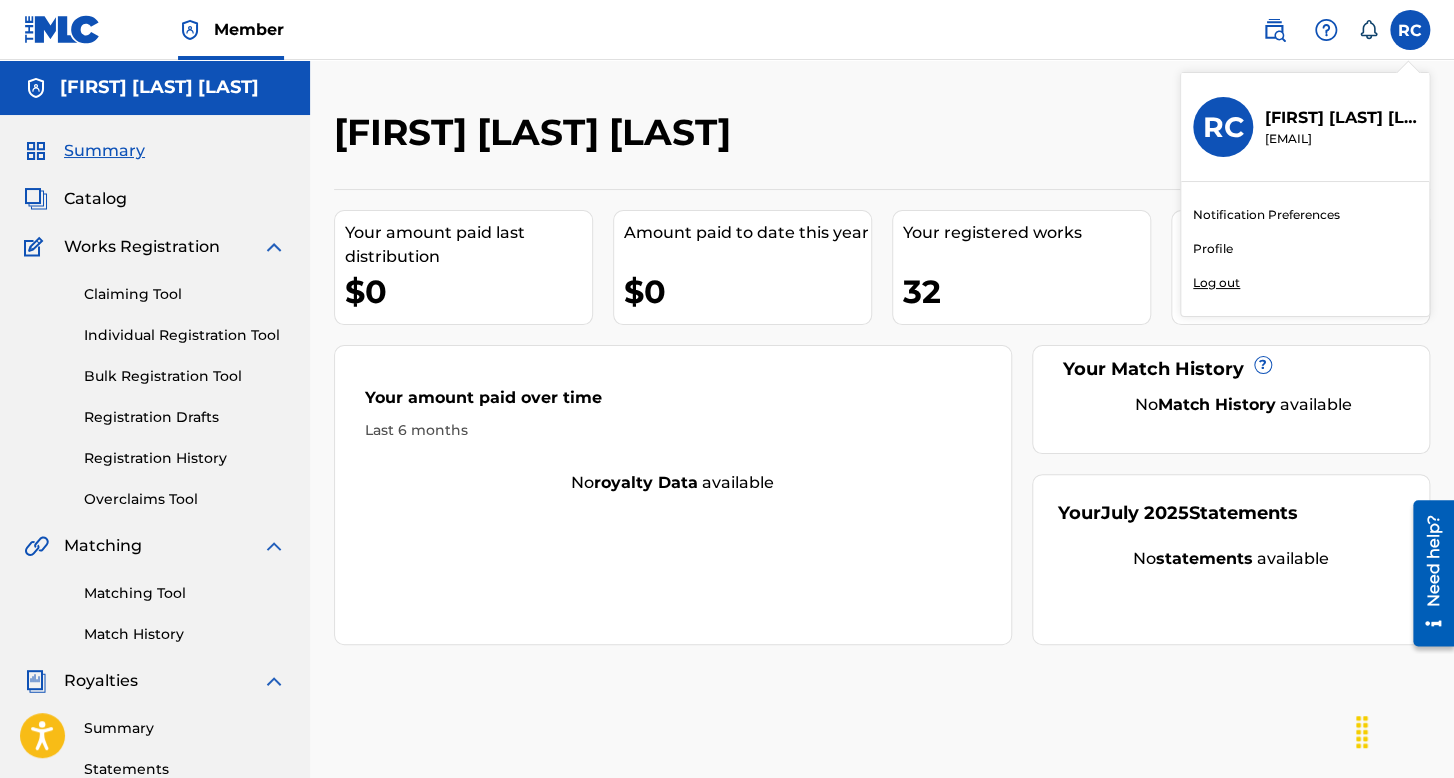 click on "Log out" at bounding box center (1216, 283) 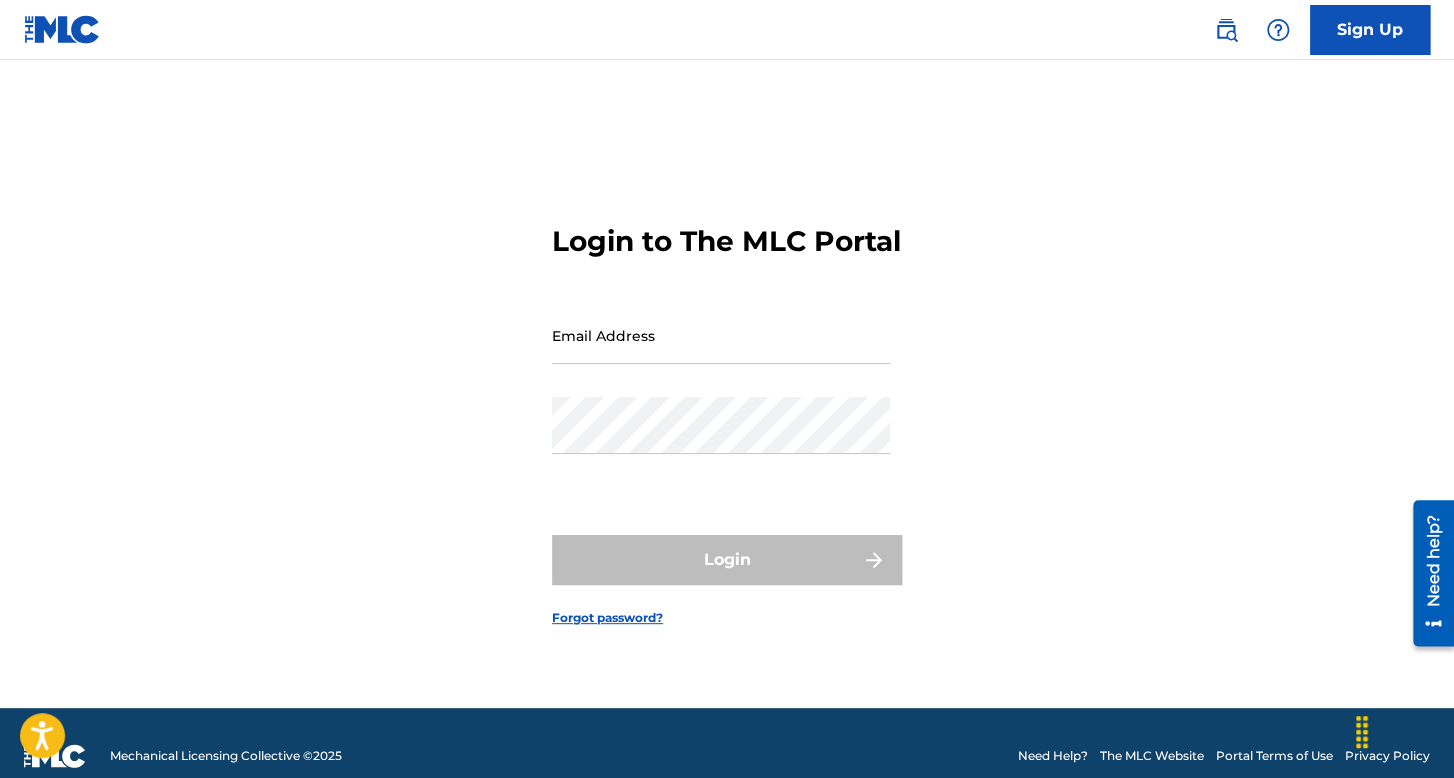 click on "Email Address" at bounding box center (721, 335) 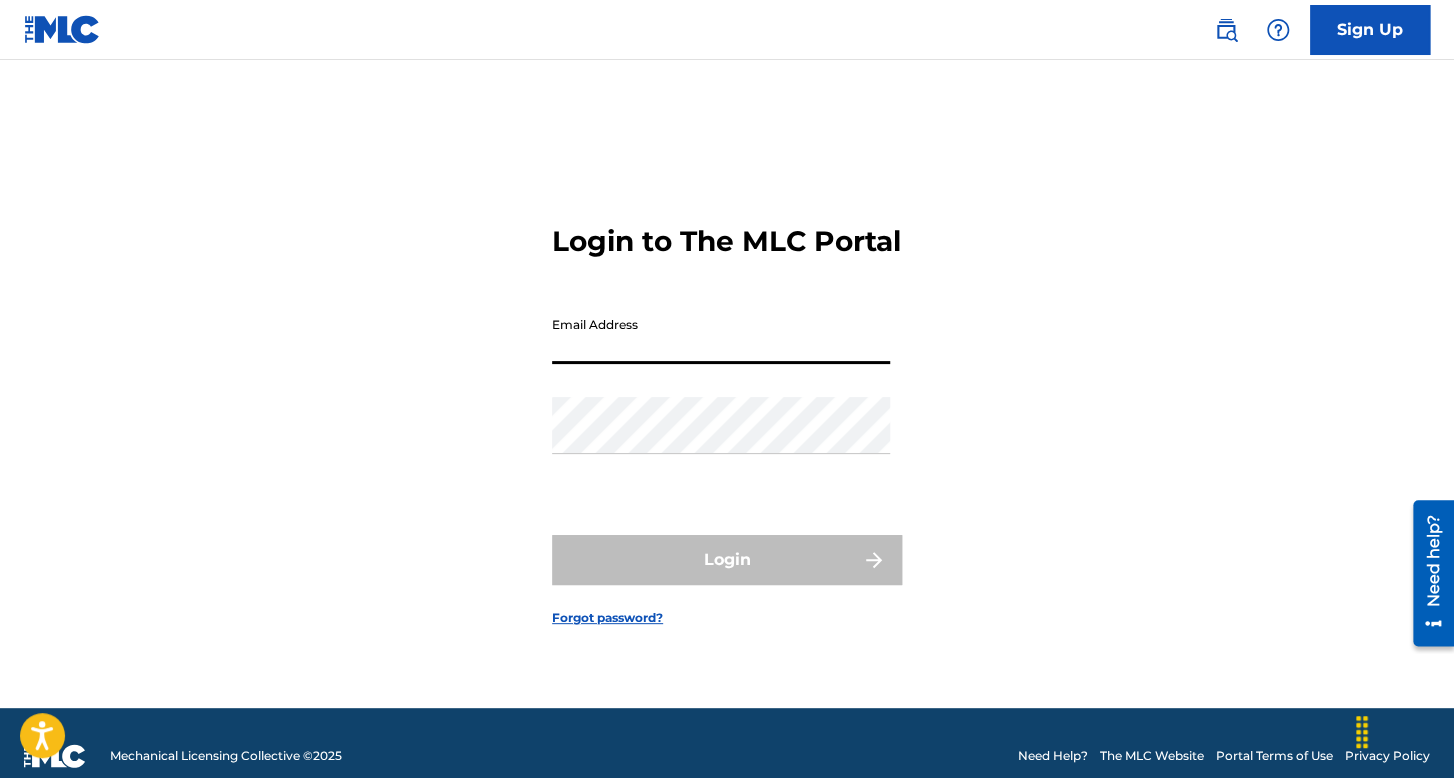 type on "nelsonkanzela@hotmail.com" 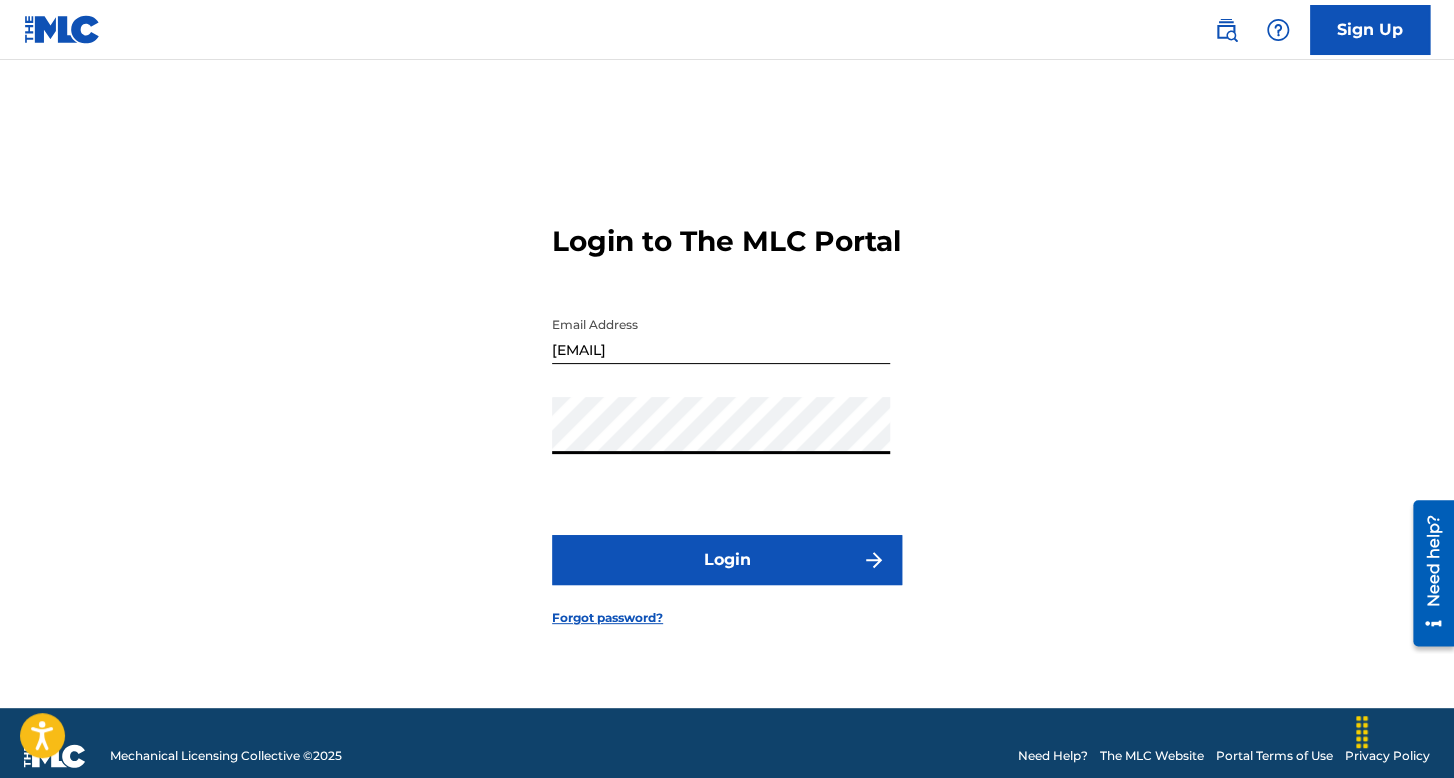 click on "Login" at bounding box center (727, 560) 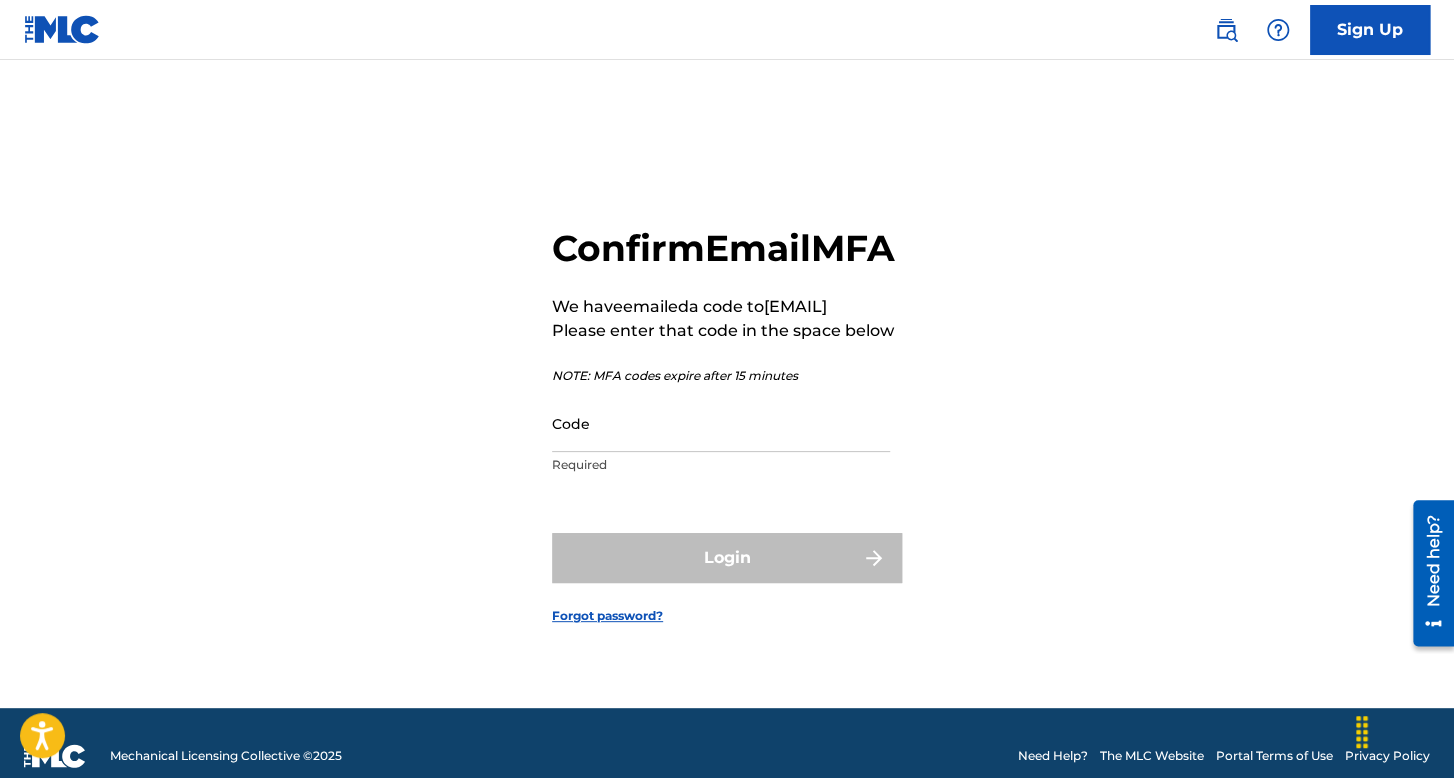 click on "Code" at bounding box center (721, 423) 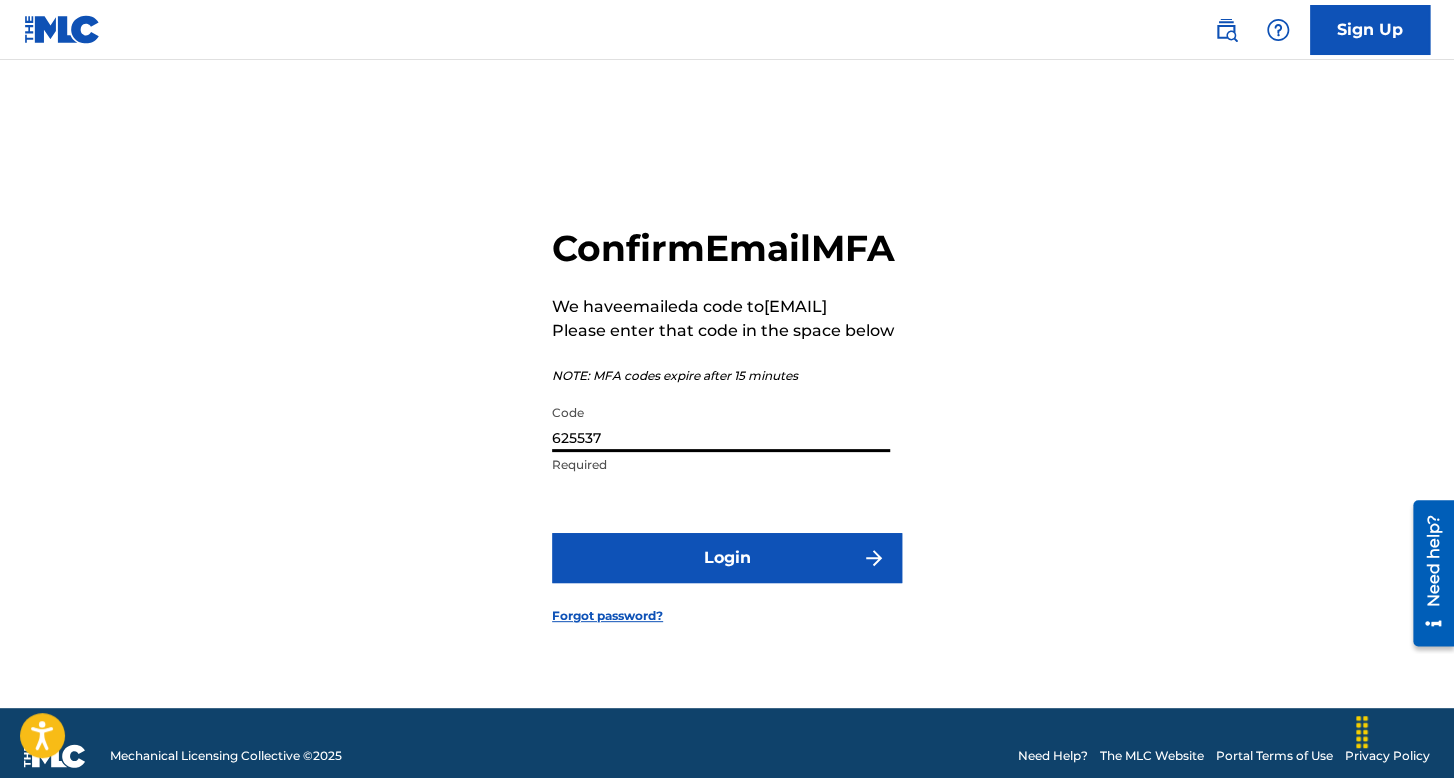 type on "625537" 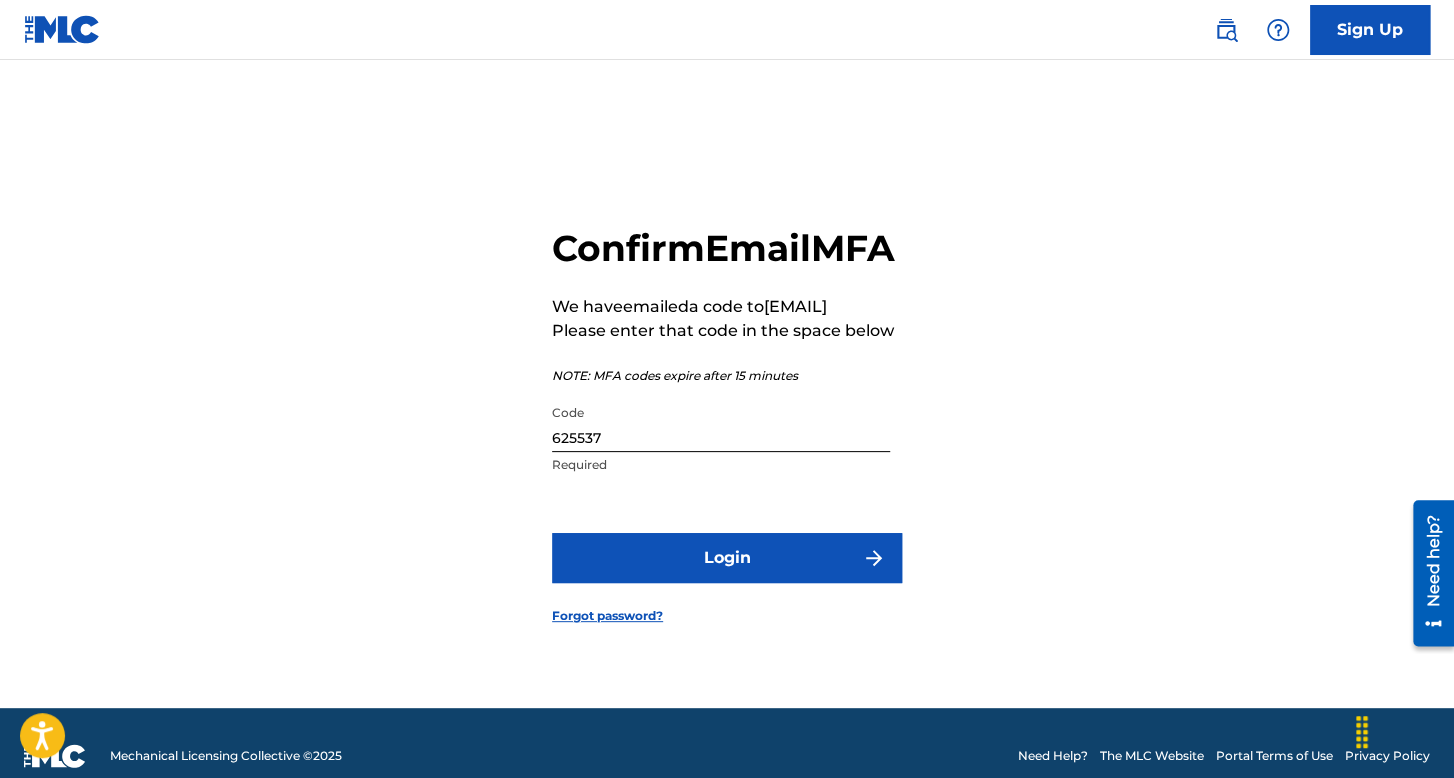 click on "Login" at bounding box center (727, 558) 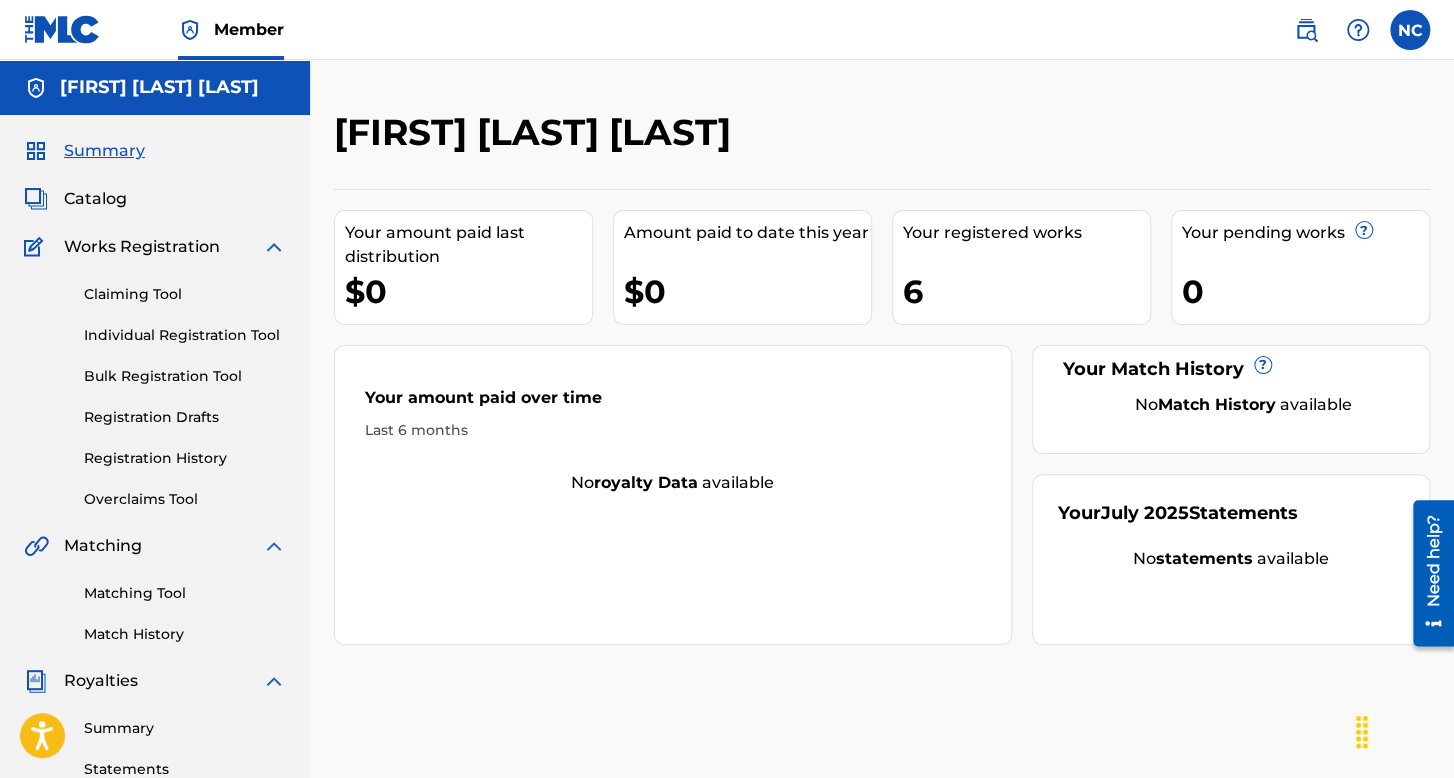 click on "Registration History" at bounding box center (185, 458) 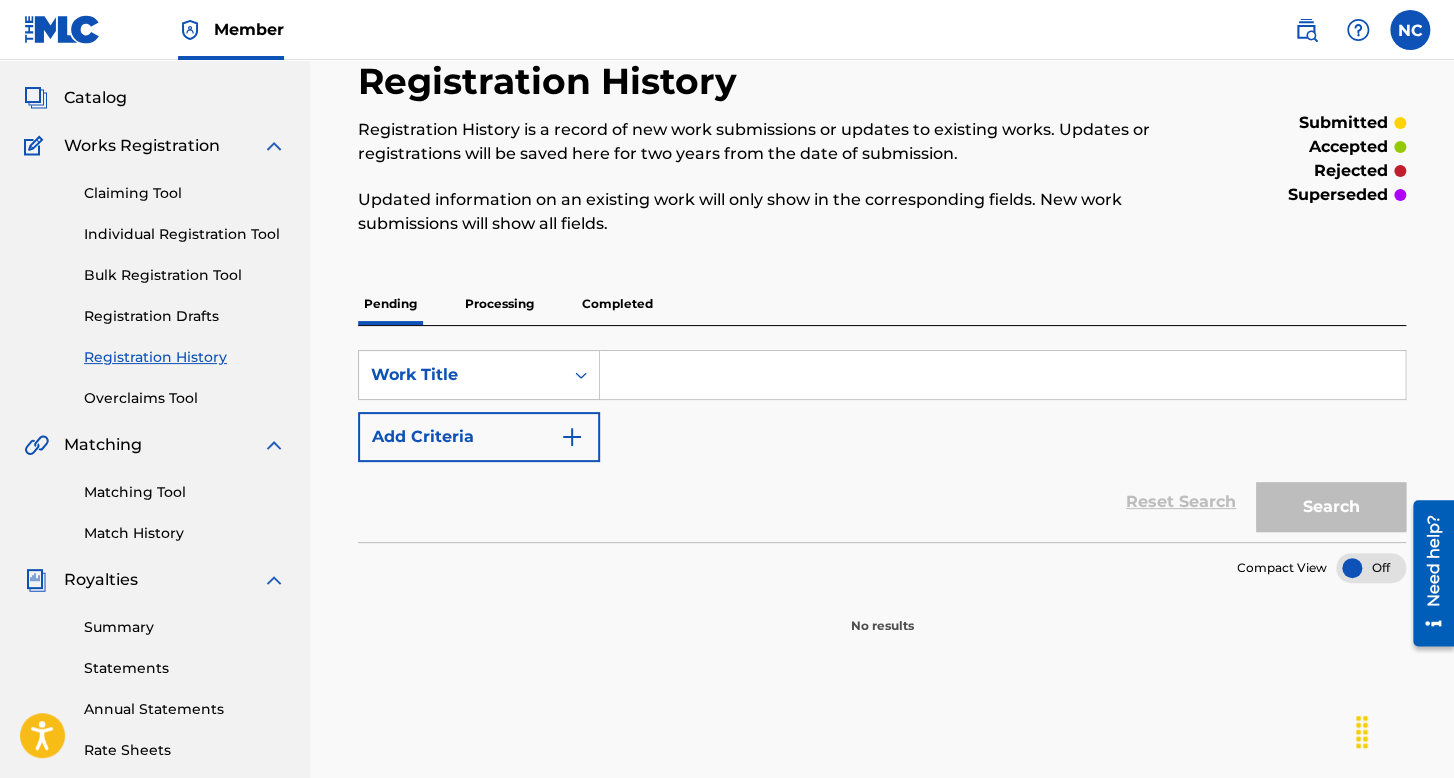 scroll, scrollTop: 200, scrollLeft: 0, axis: vertical 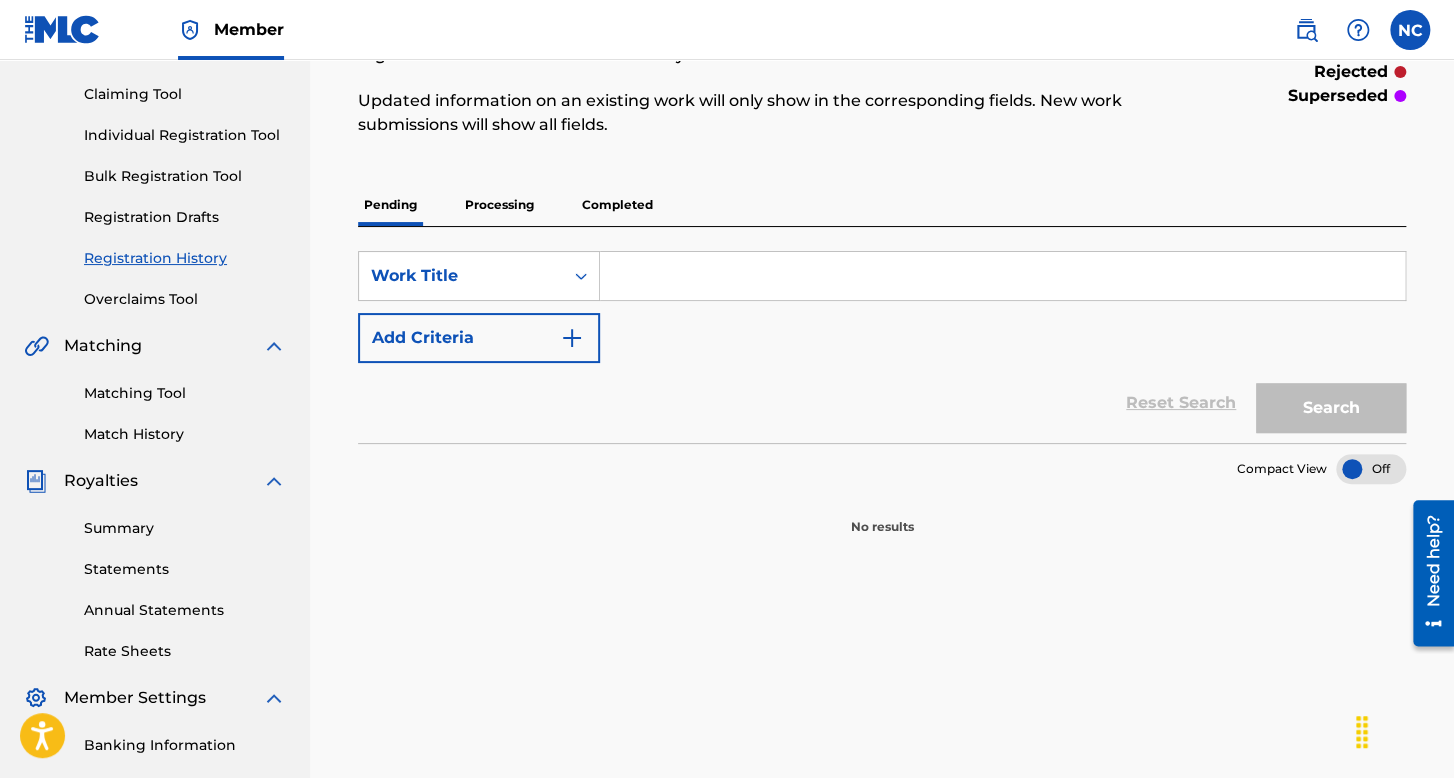 click on "Completed" at bounding box center (617, 205) 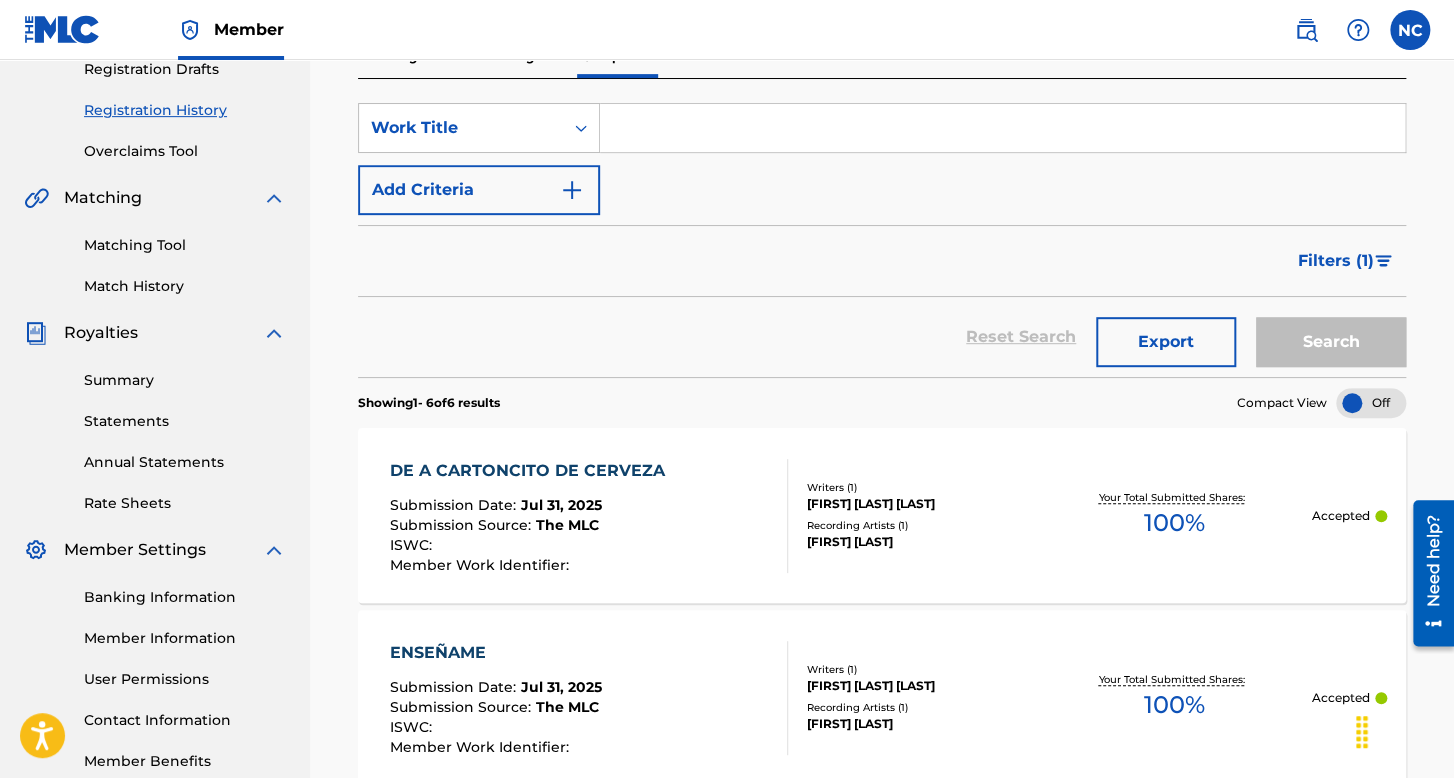 scroll, scrollTop: 0, scrollLeft: 0, axis: both 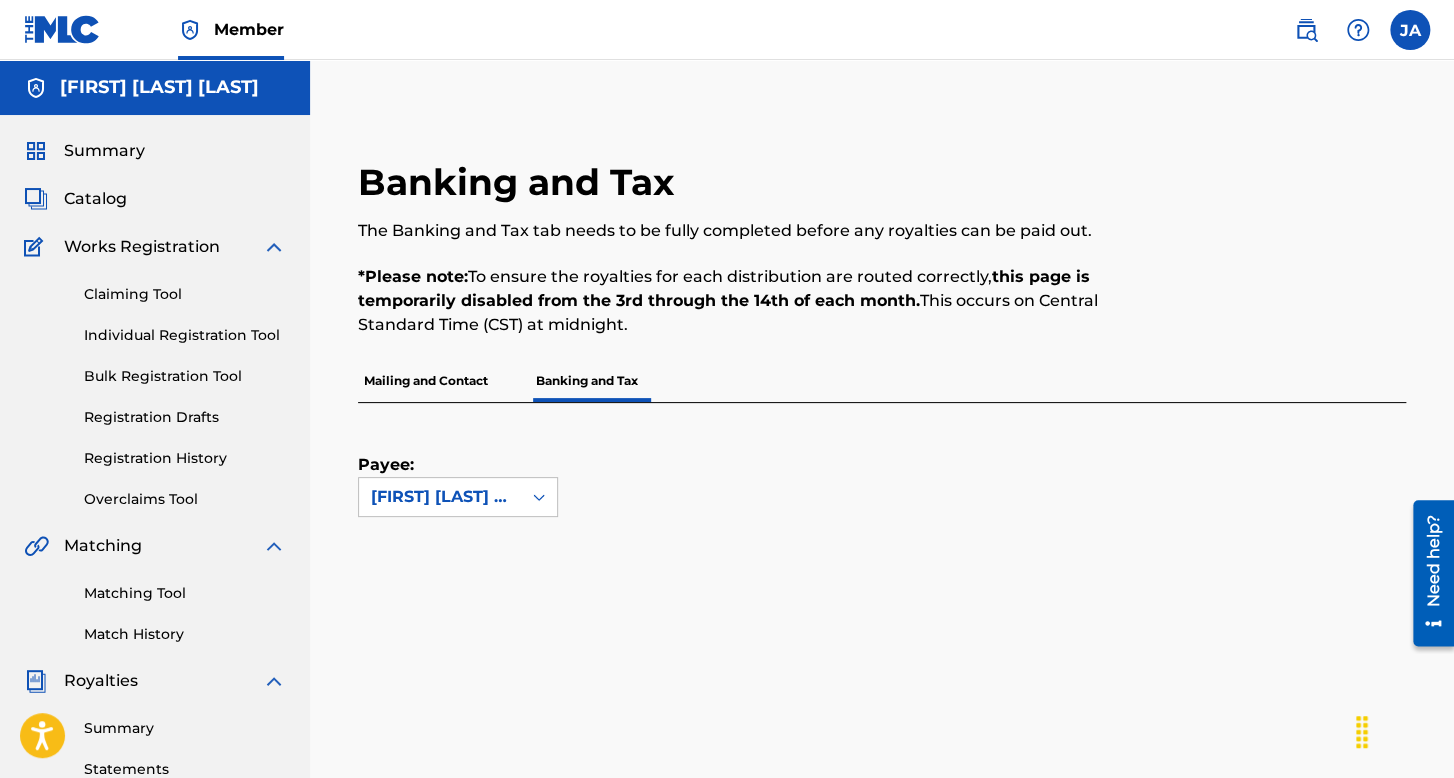 click at bounding box center [1410, 30] 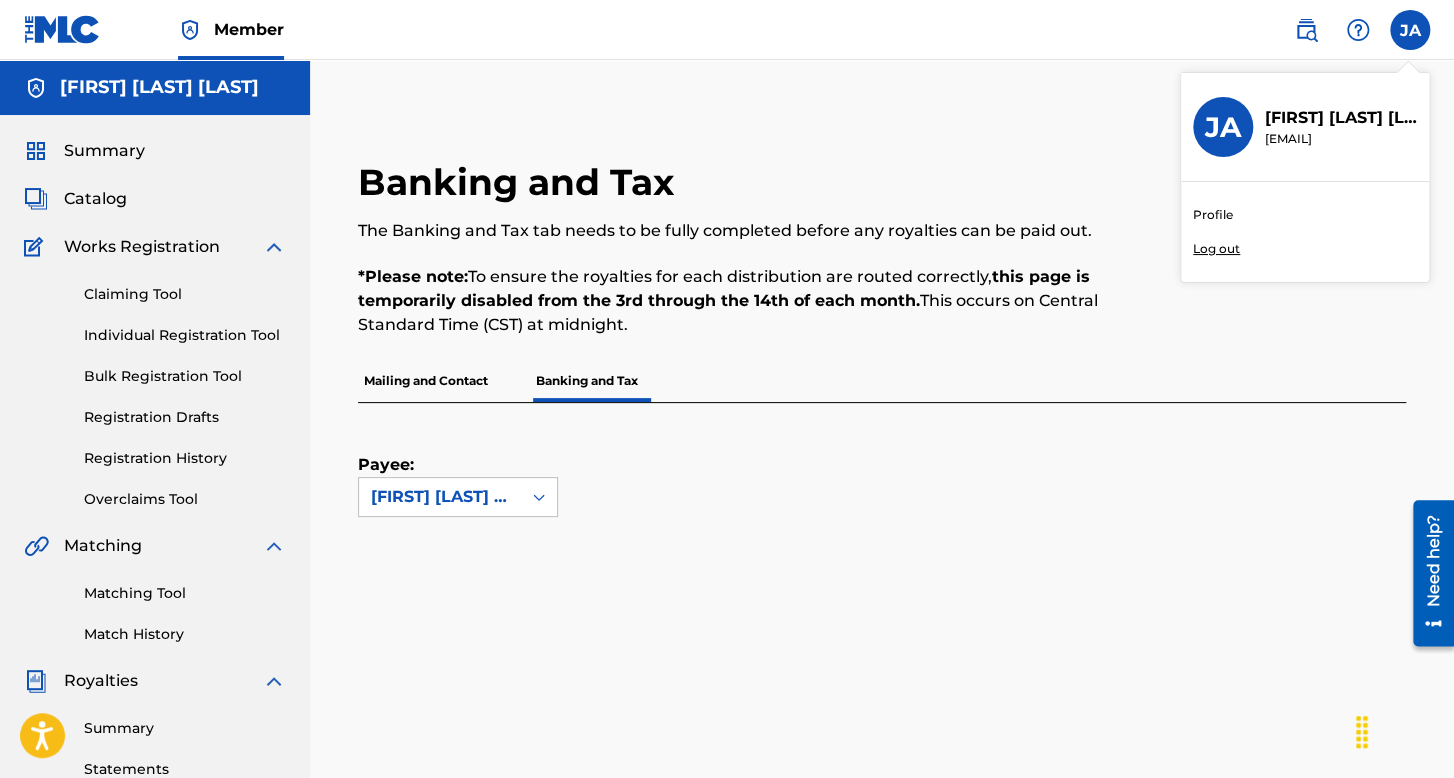 click on "Individual Registration Tool" at bounding box center [185, 335] 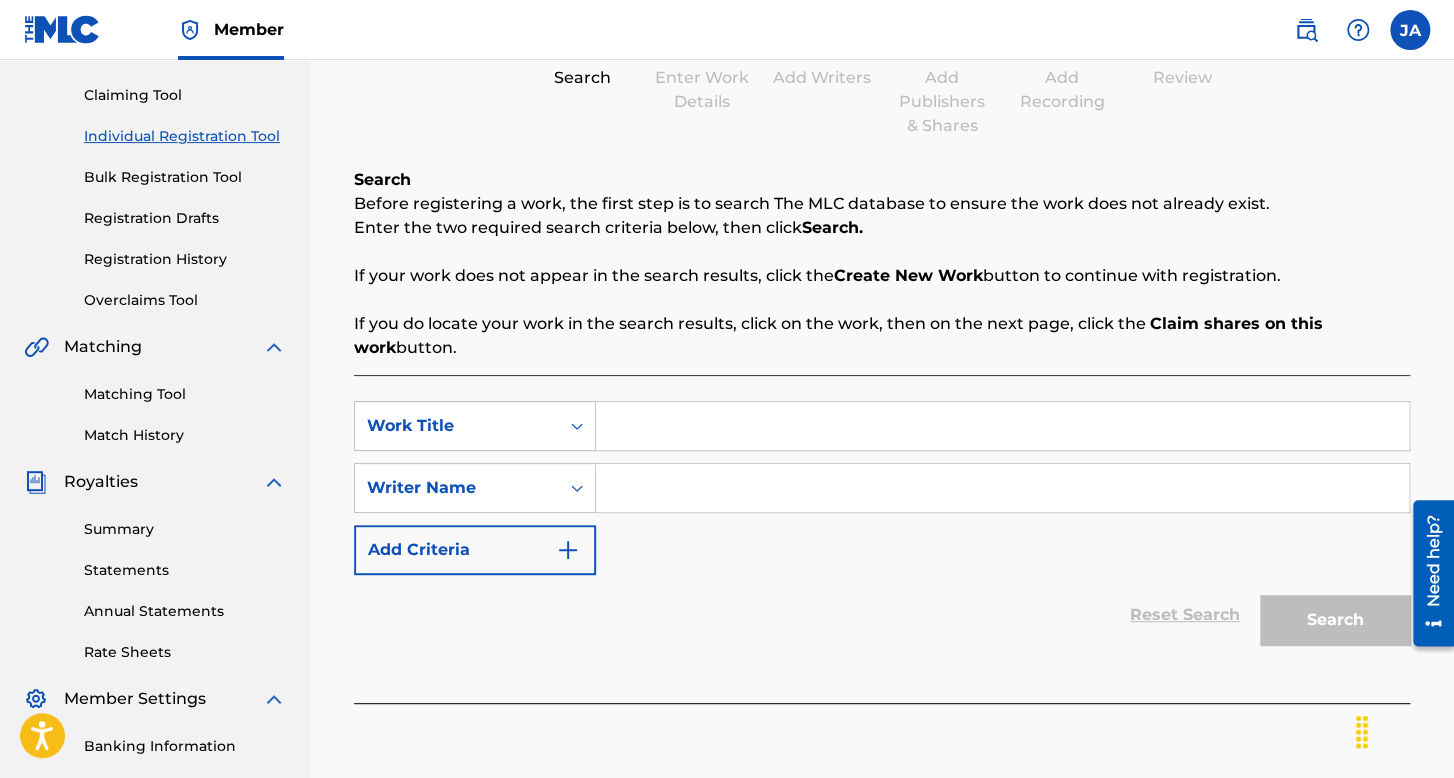 scroll, scrollTop: 200, scrollLeft: 0, axis: vertical 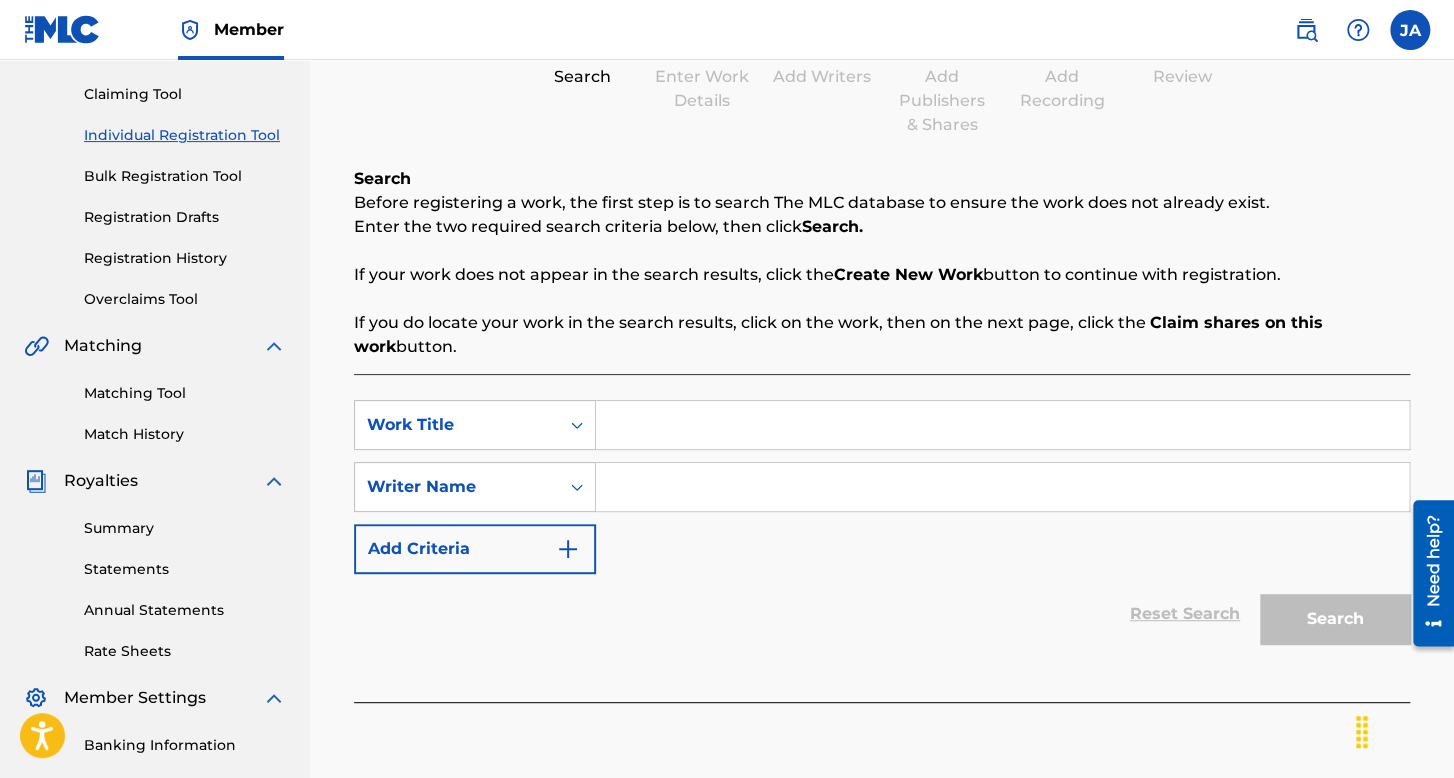 click at bounding box center (1002, 425) 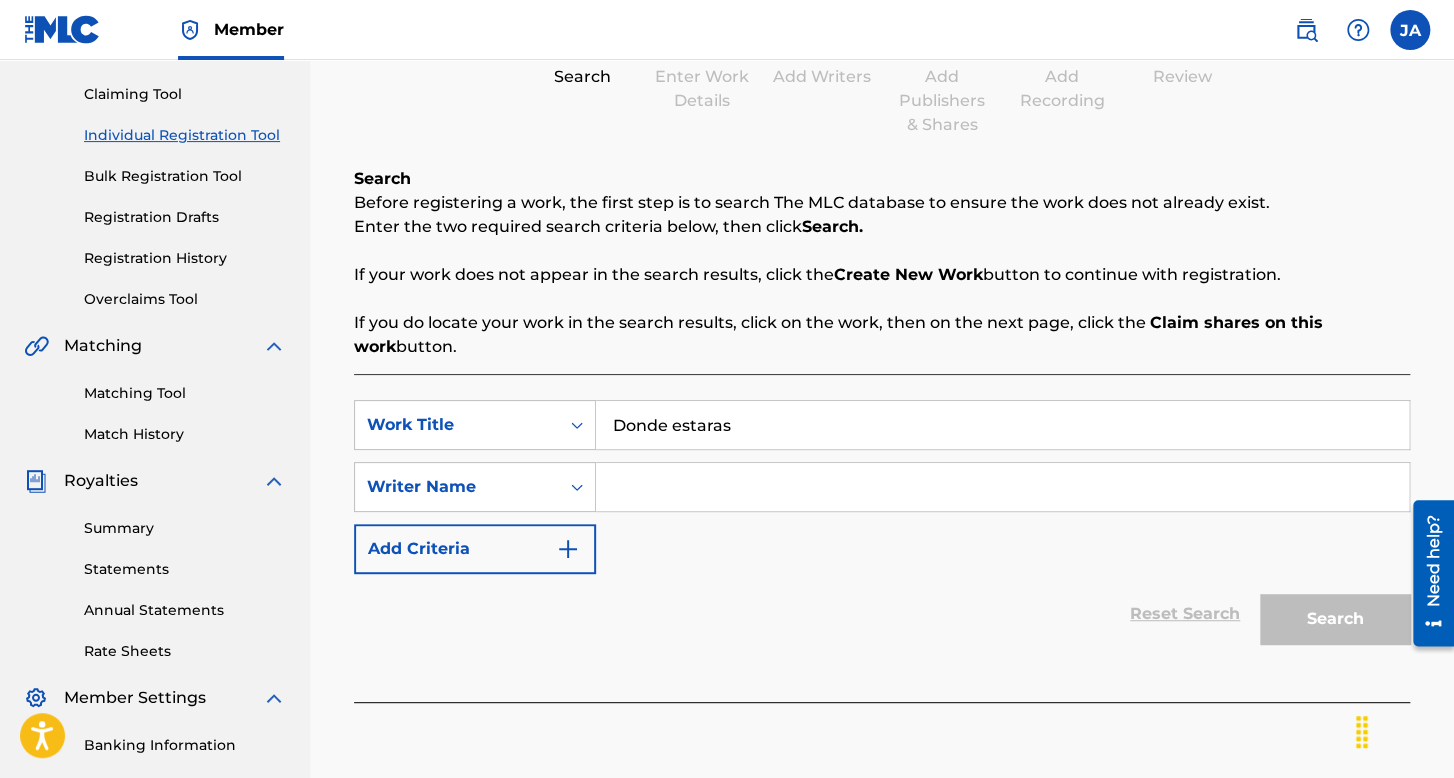 type on "Donde estaras" 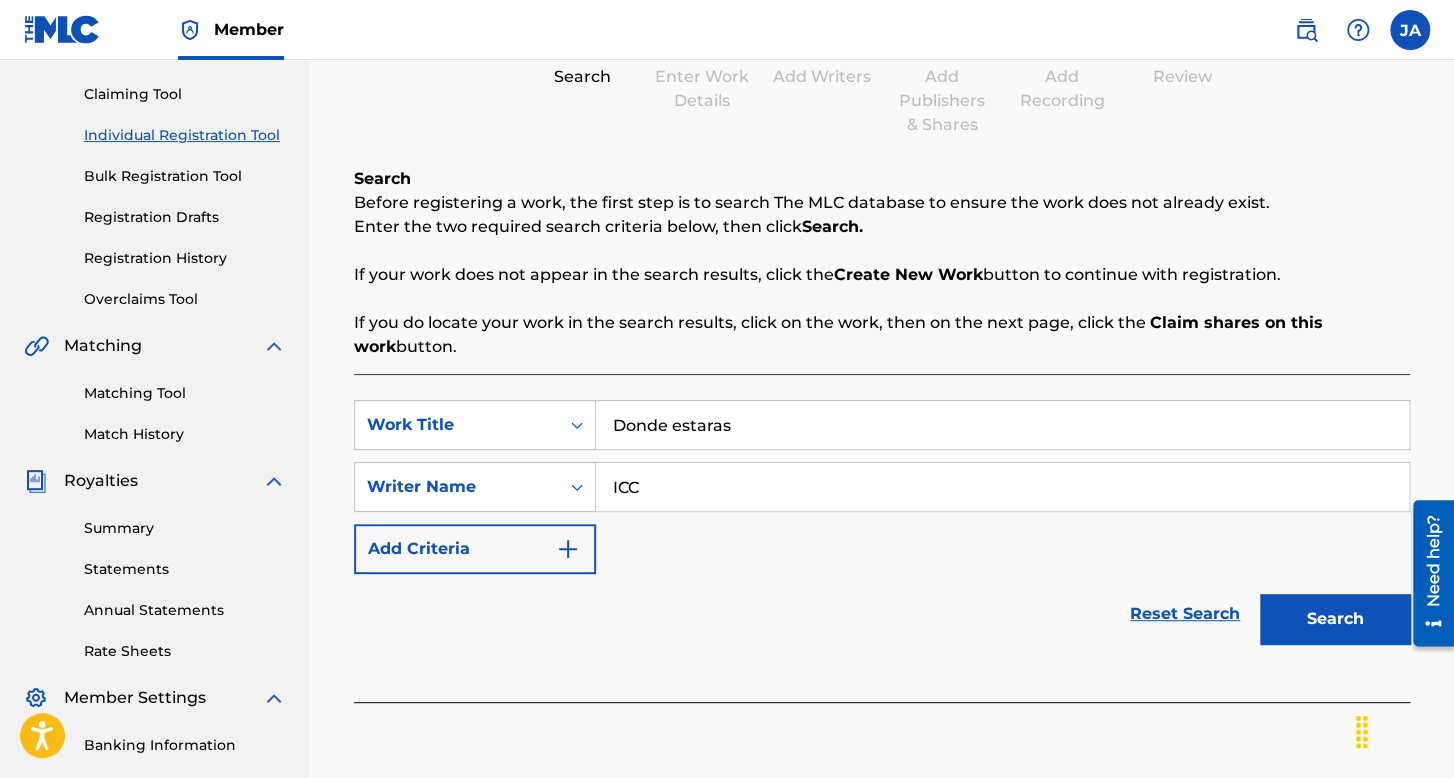 type on "ICC" 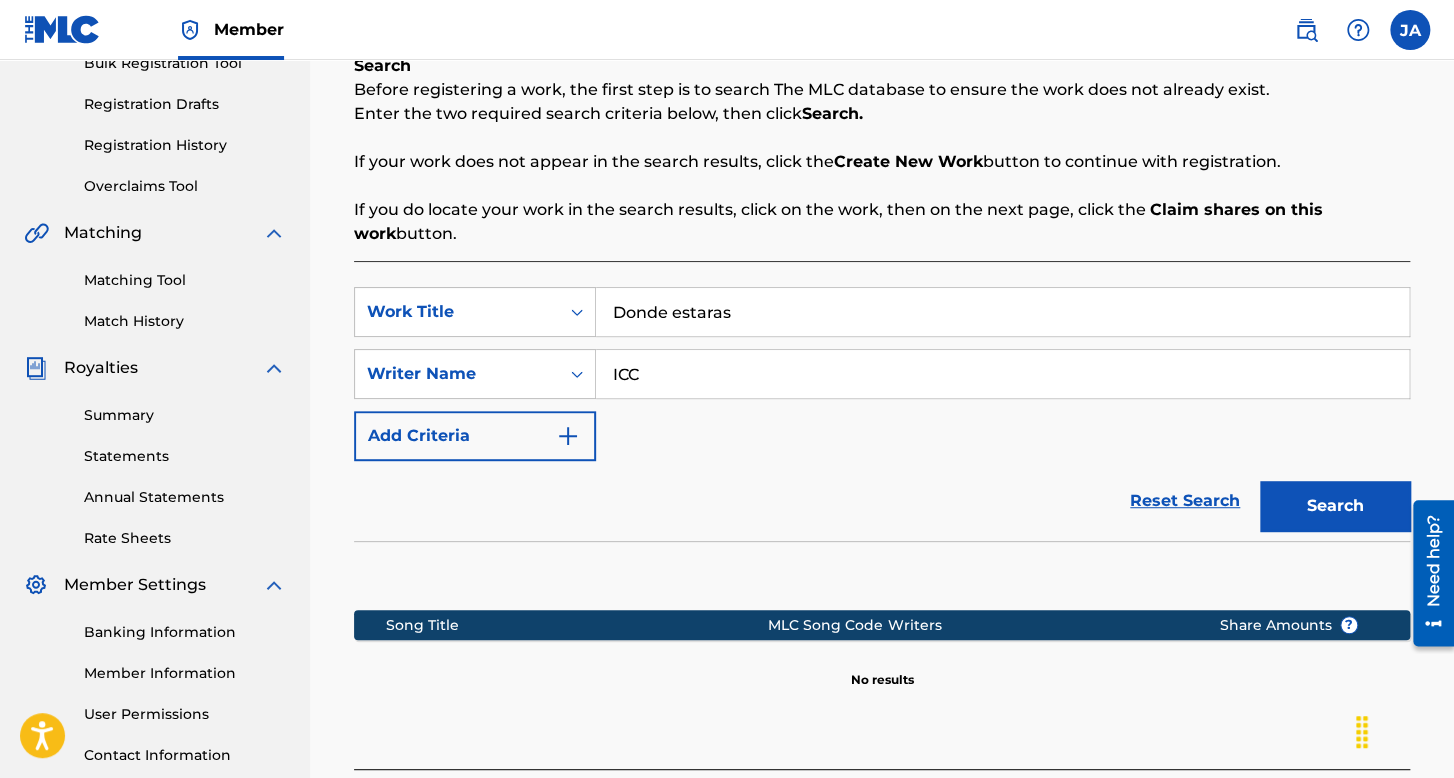 scroll, scrollTop: 491, scrollLeft: 0, axis: vertical 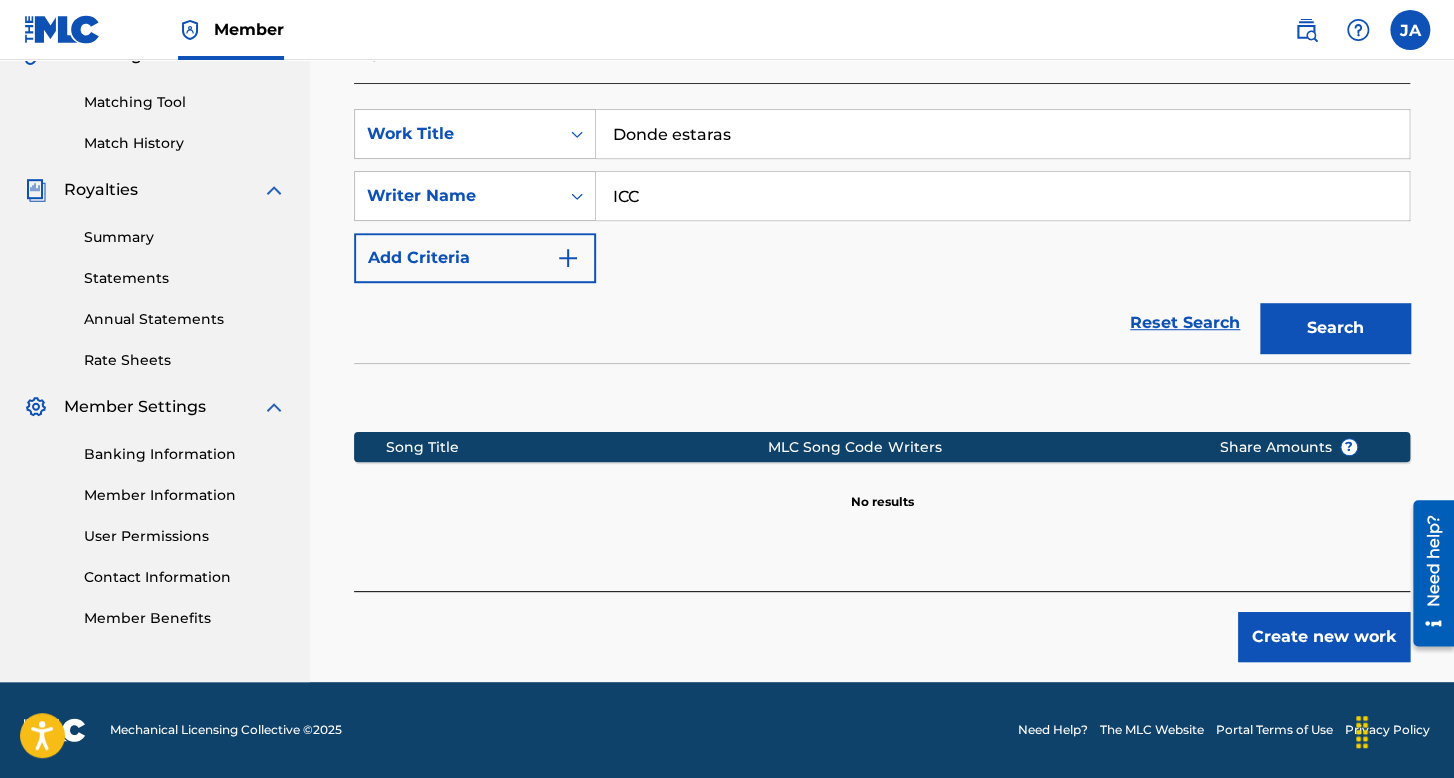 drag, startPoint x: 756, startPoint y: 117, endPoint x: 610, endPoint y: 130, distance: 146.57762 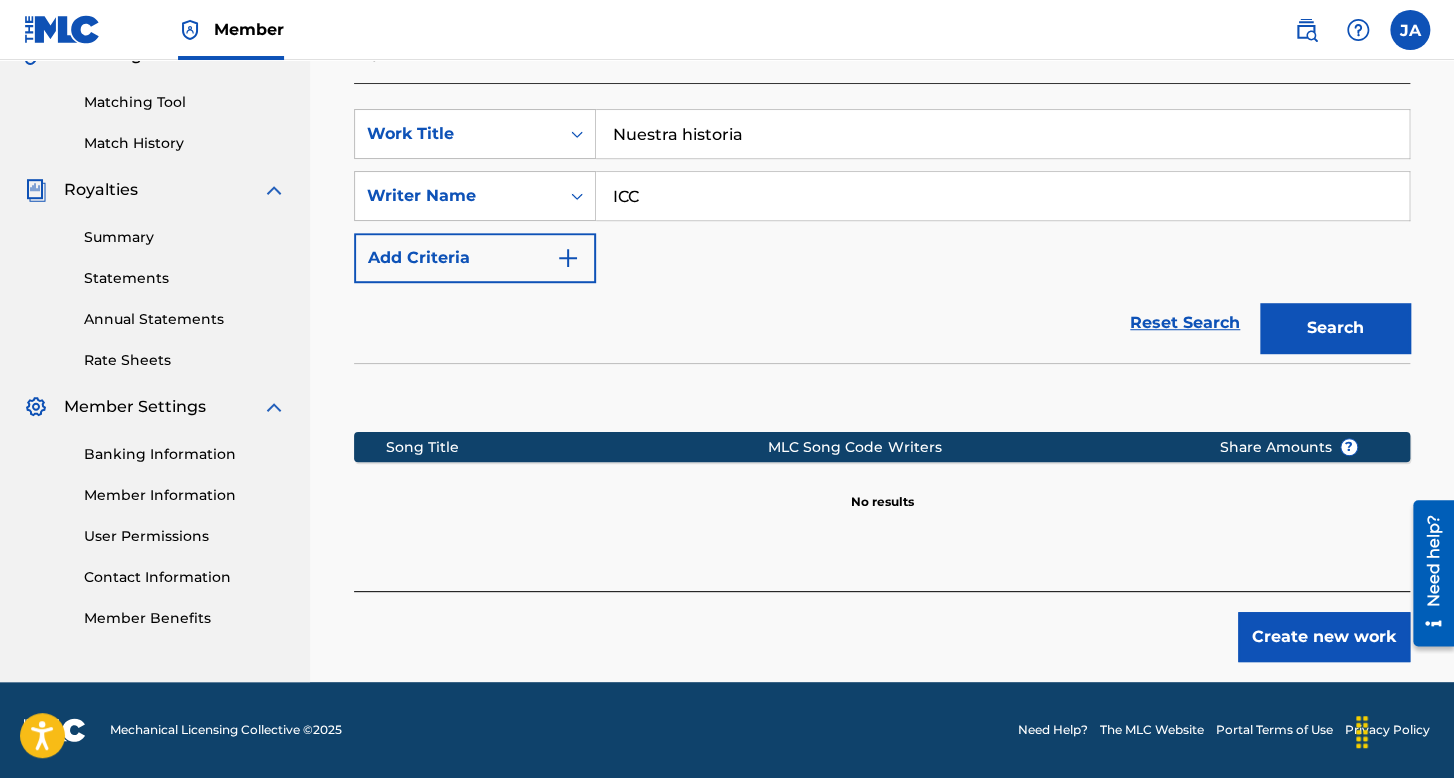 type on "Nuestra historia" 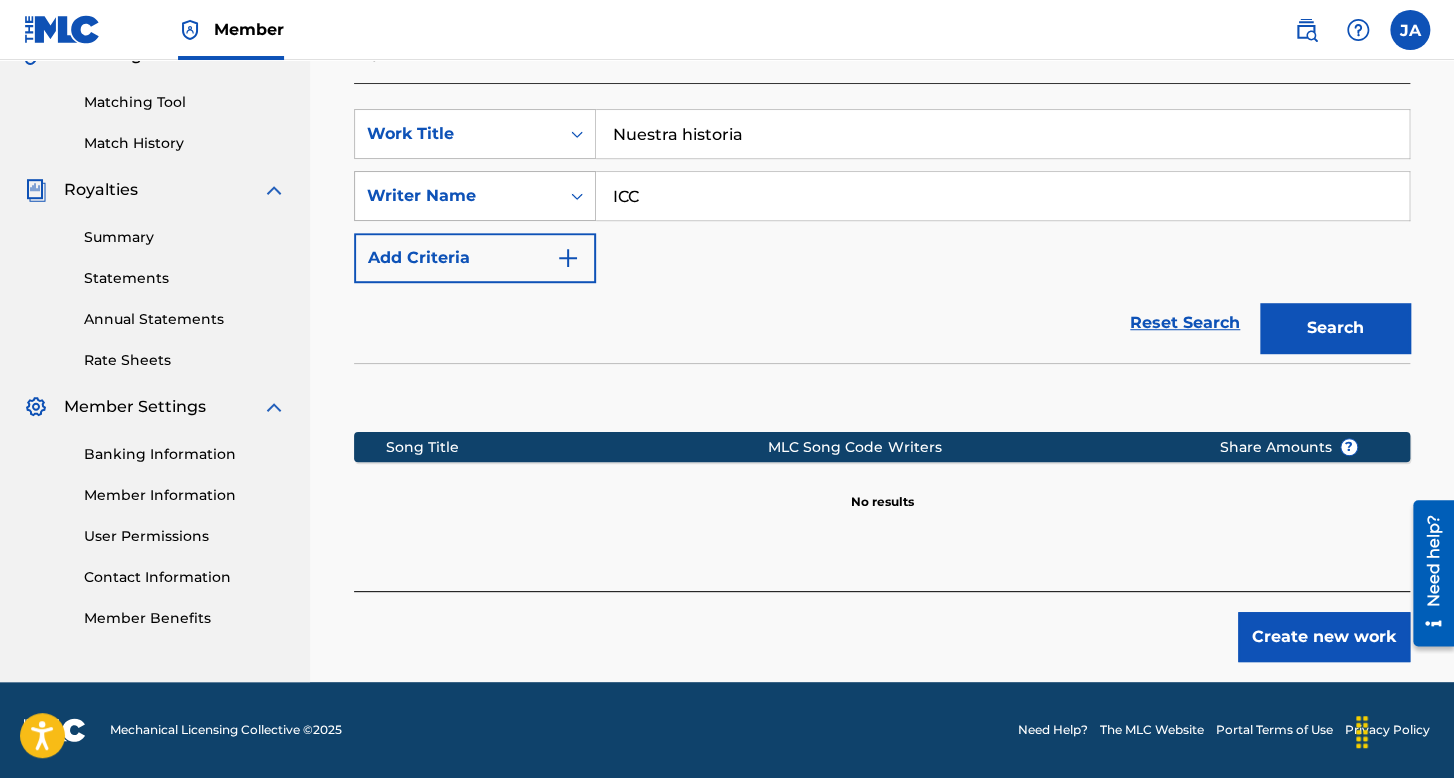 drag, startPoint x: 649, startPoint y: 210, endPoint x: 538, endPoint y: 200, distance: 111.44954 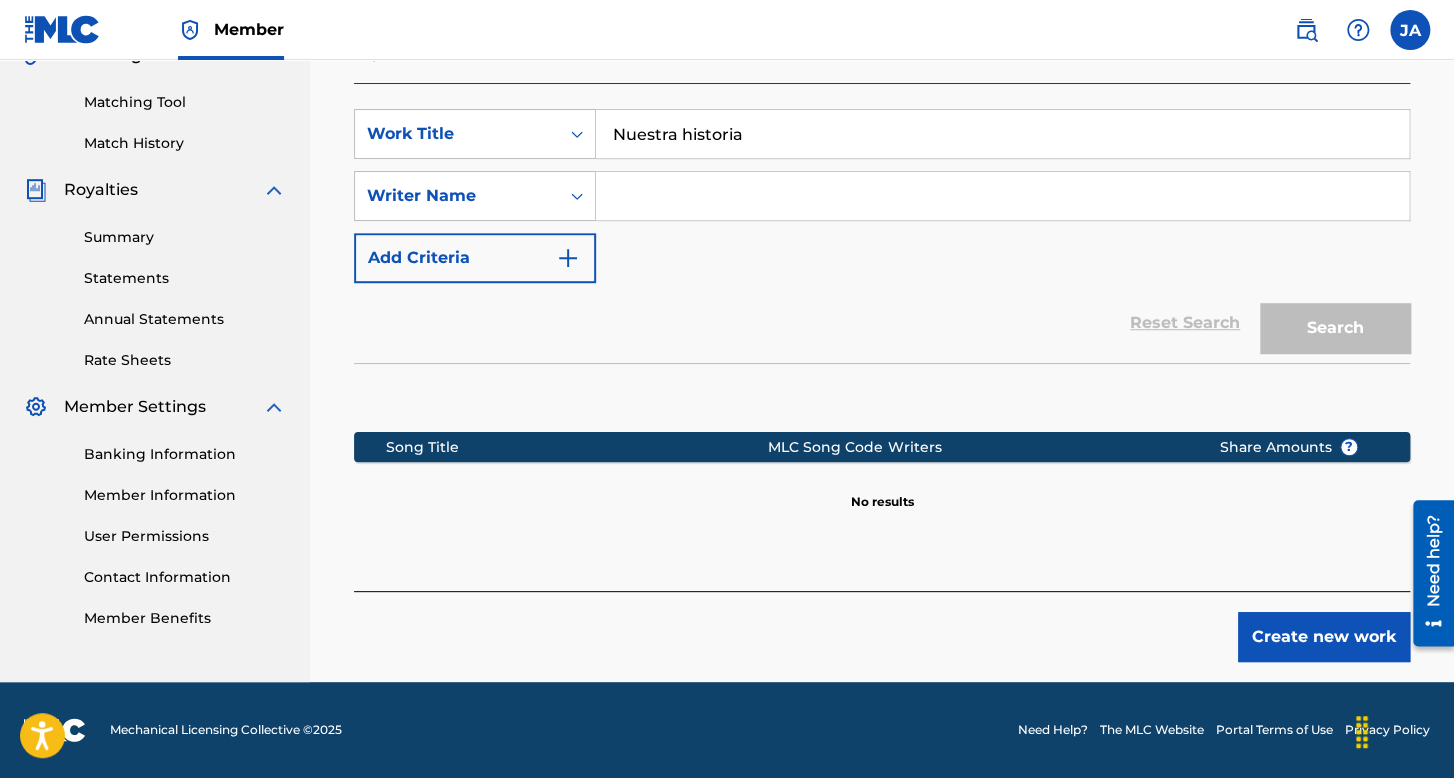 type 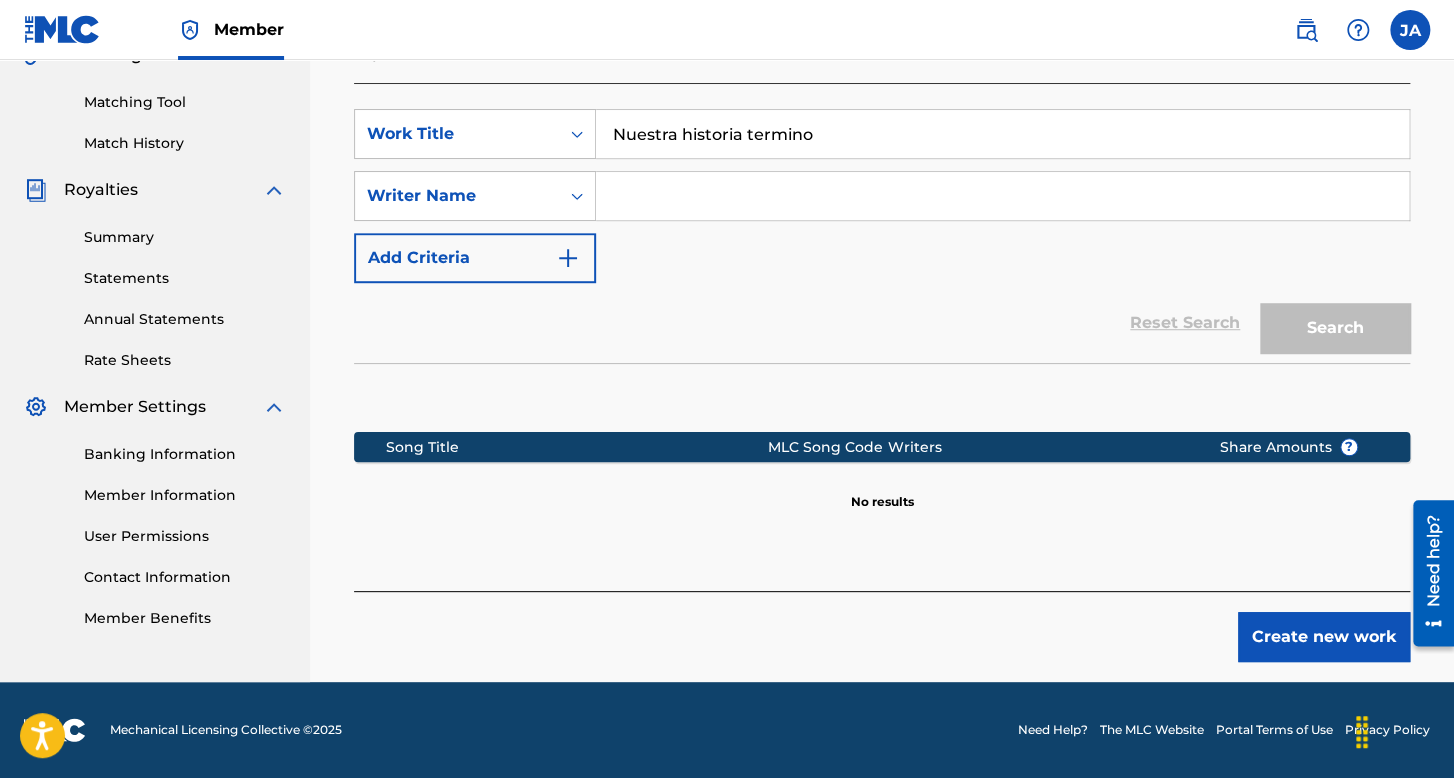 type on "Nuestra historia termino" 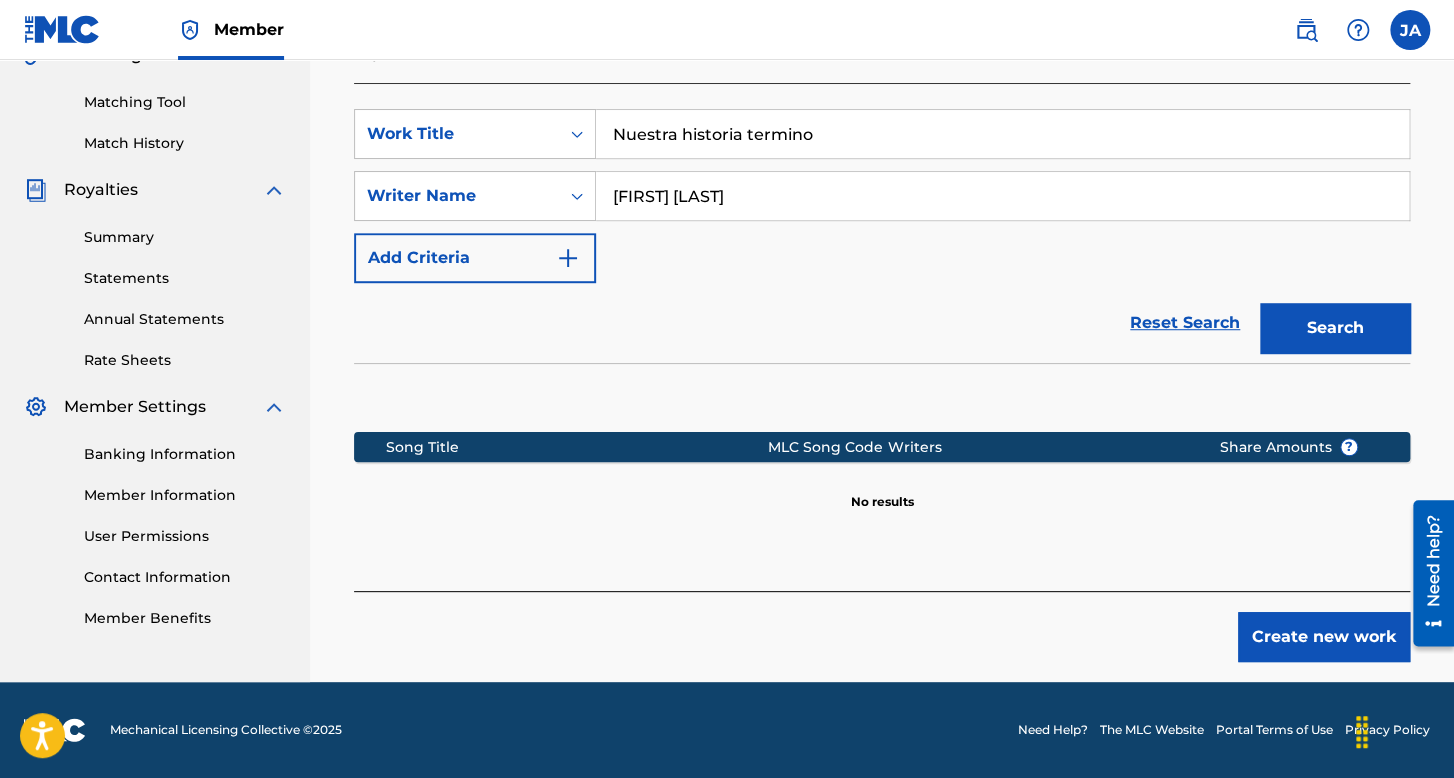 type on "[FIRST] [LAST]" 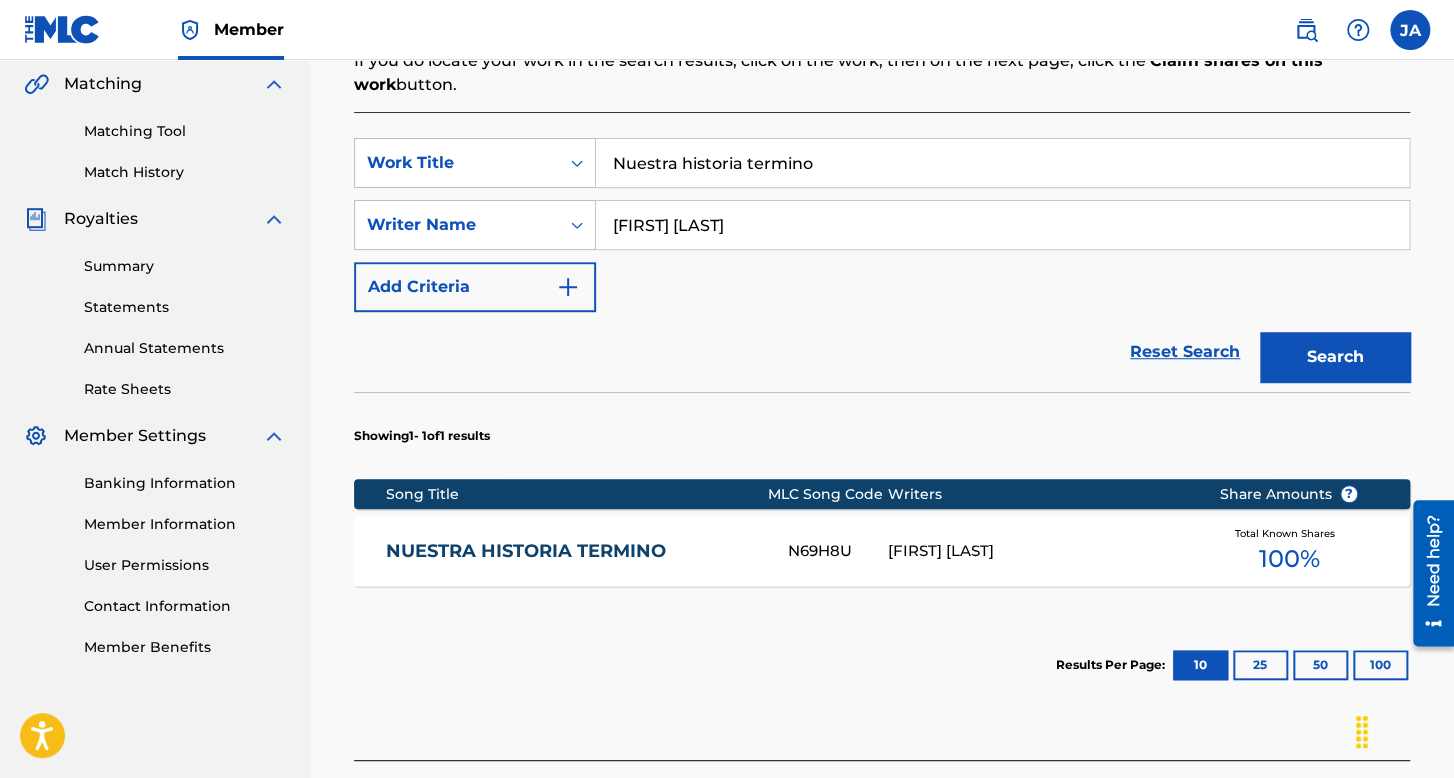 scroll, scrollTop: 491, scrollLeft: 0, axis: vertical 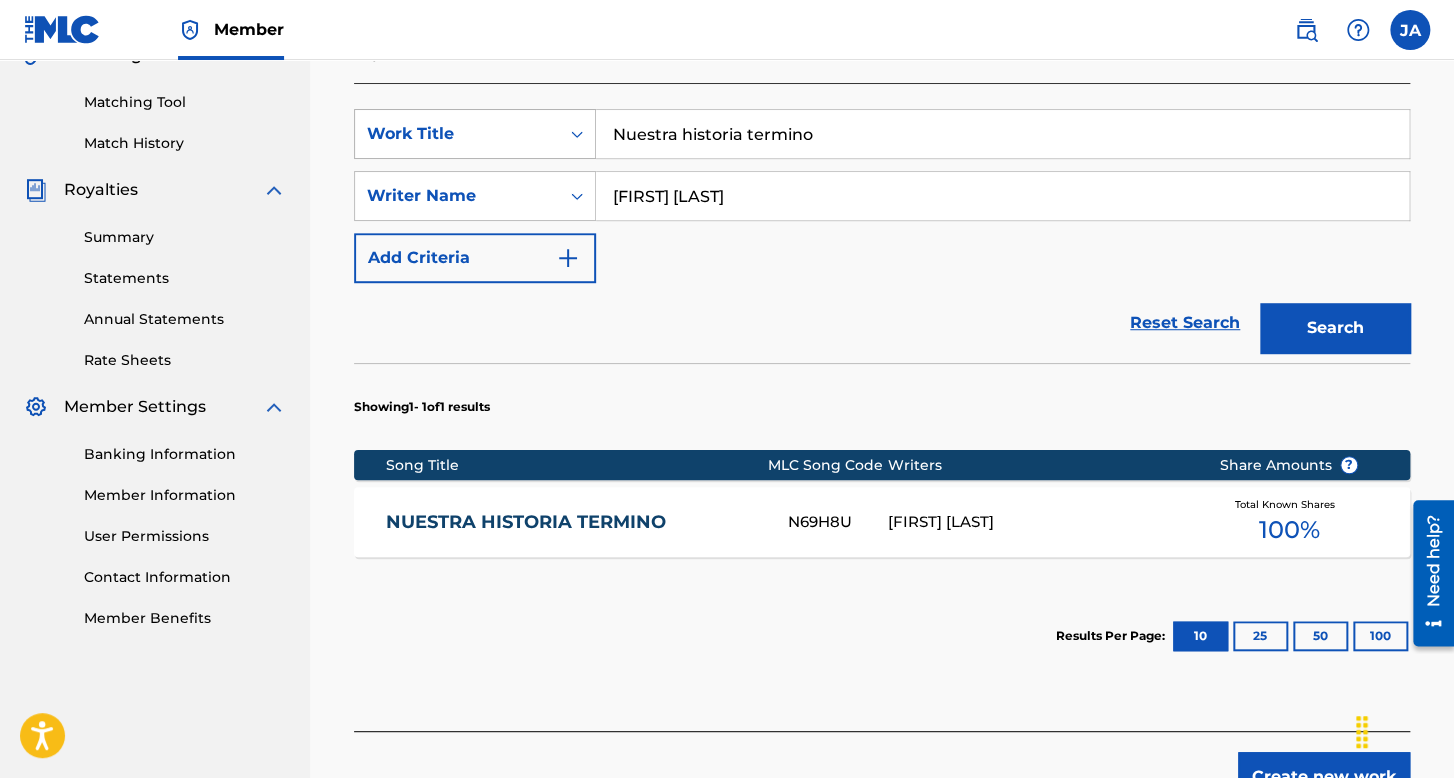 drag, startPoint x: 871, startPoint y: 139, endPoint x: 420, endPoint y: 153, distance: 451.21725 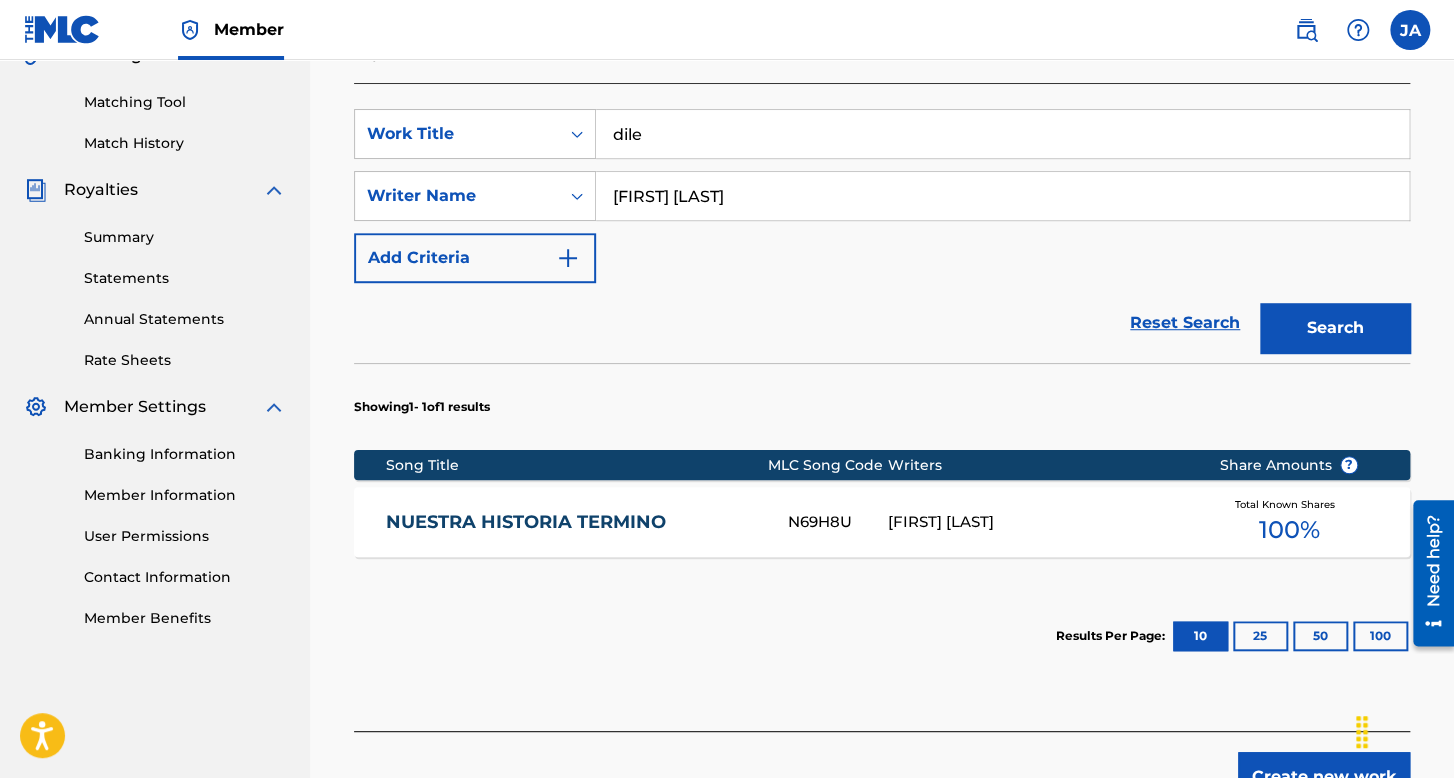 type on "dile" 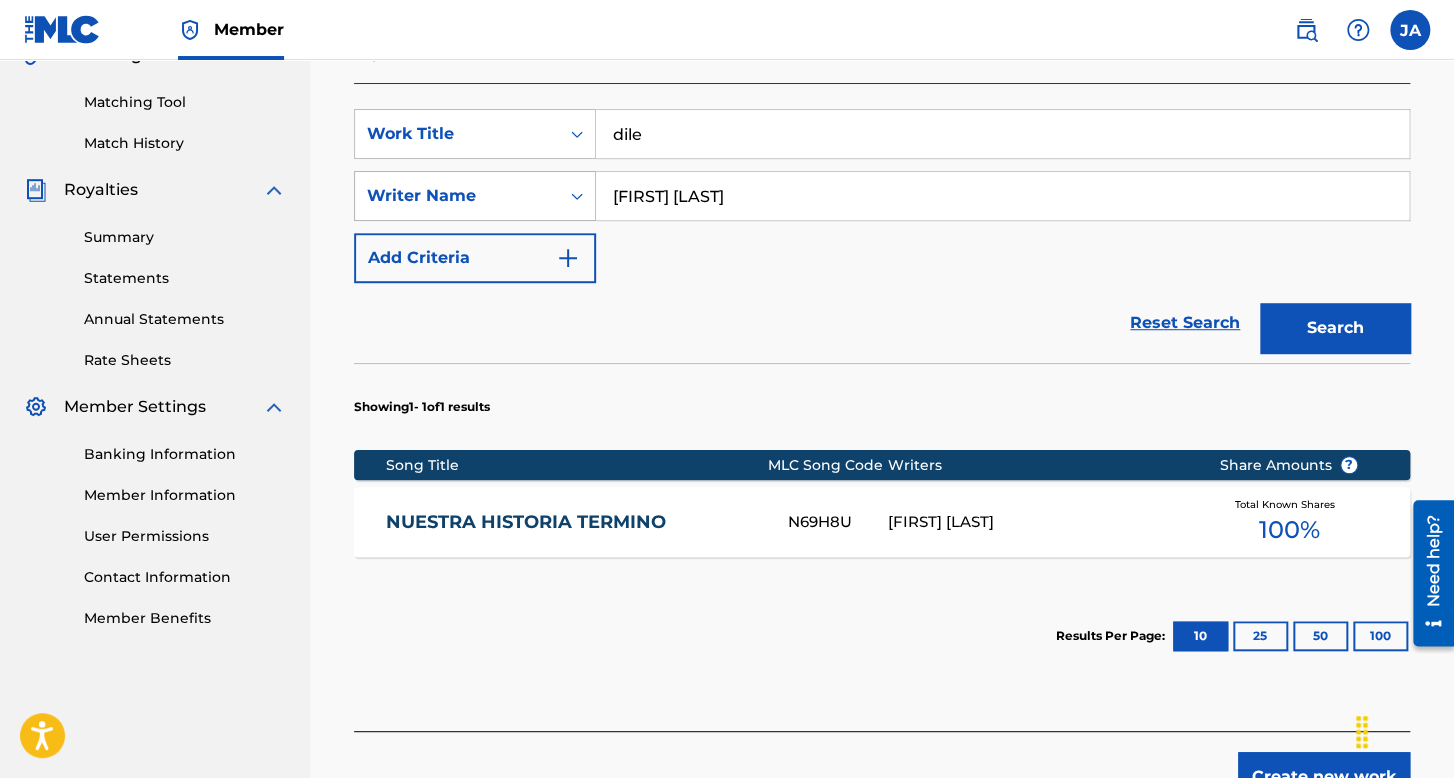 drag, startPoint x: 710, startPoint y: 206, endPoint x: 547, endPoint y: 215, distance: 163.24828 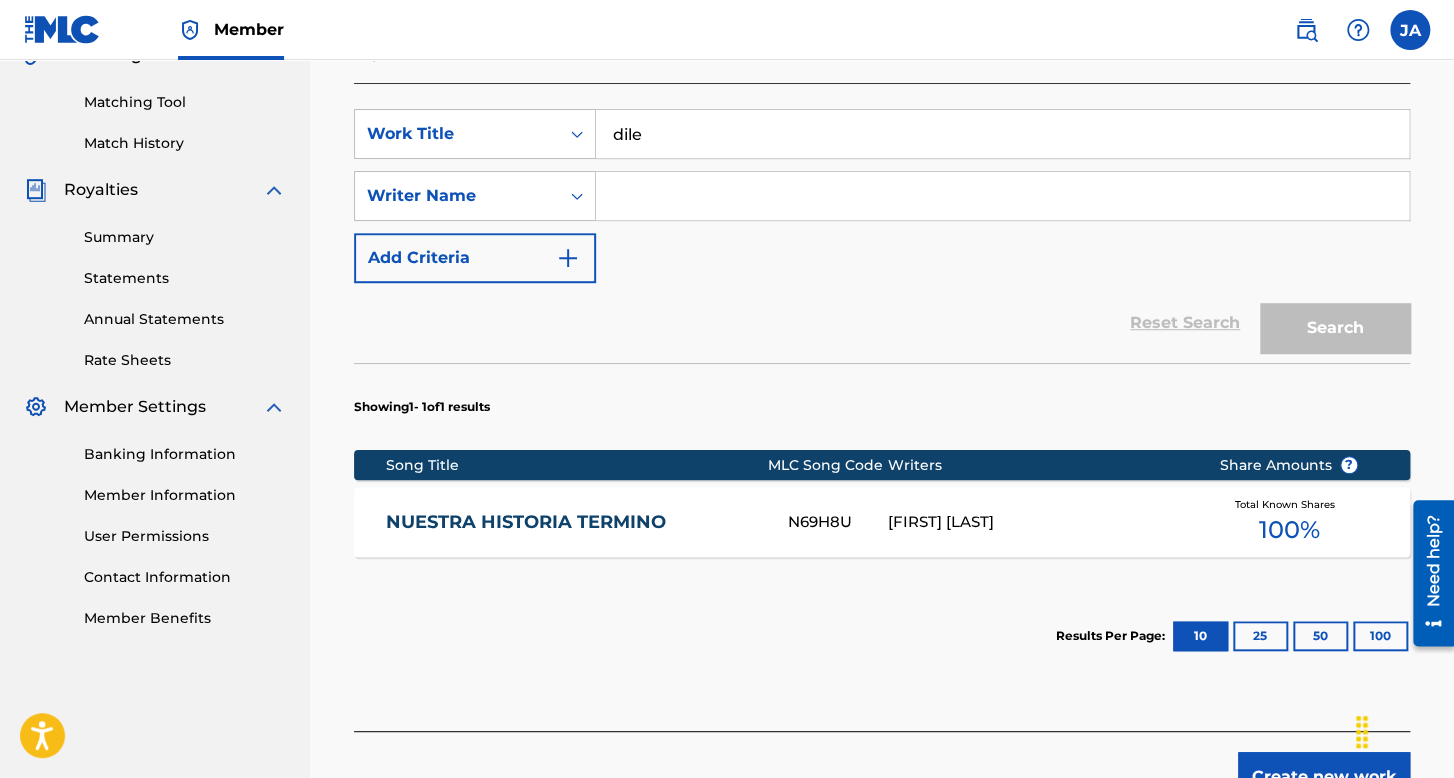type 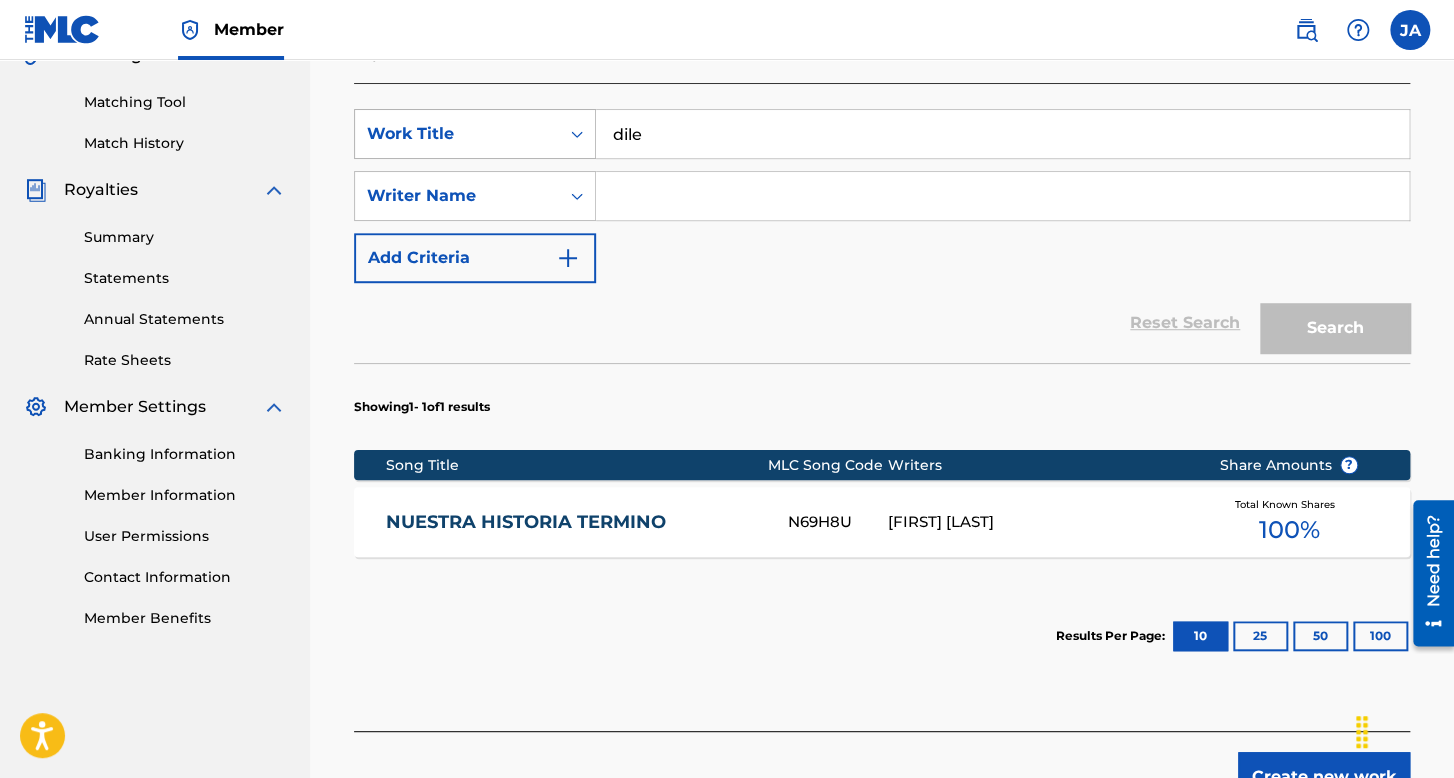drag, startPoint x: 683, startPoint y: 124, endPoint x: 521, endPoint y: 136, distance: 162.44383 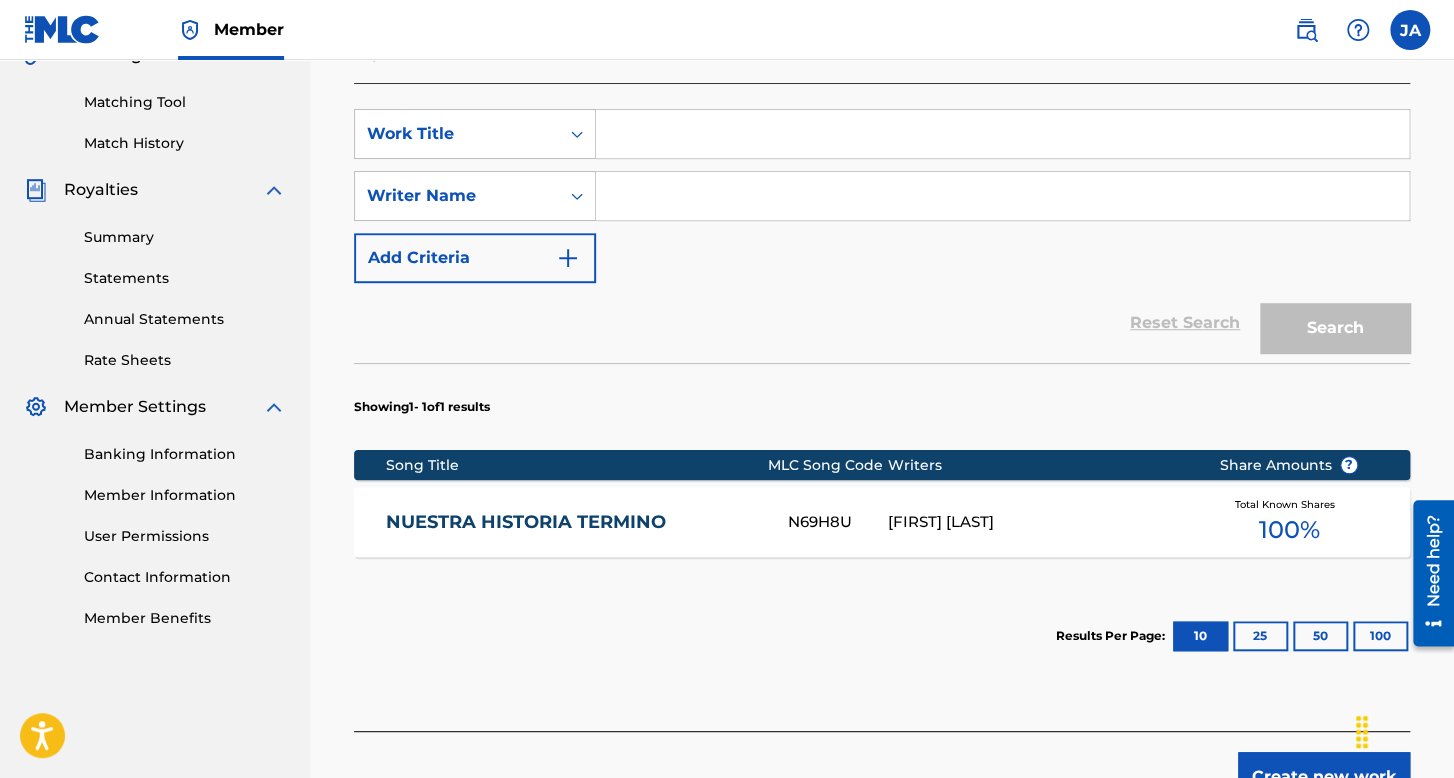 click at bounding box center [1002, 134] 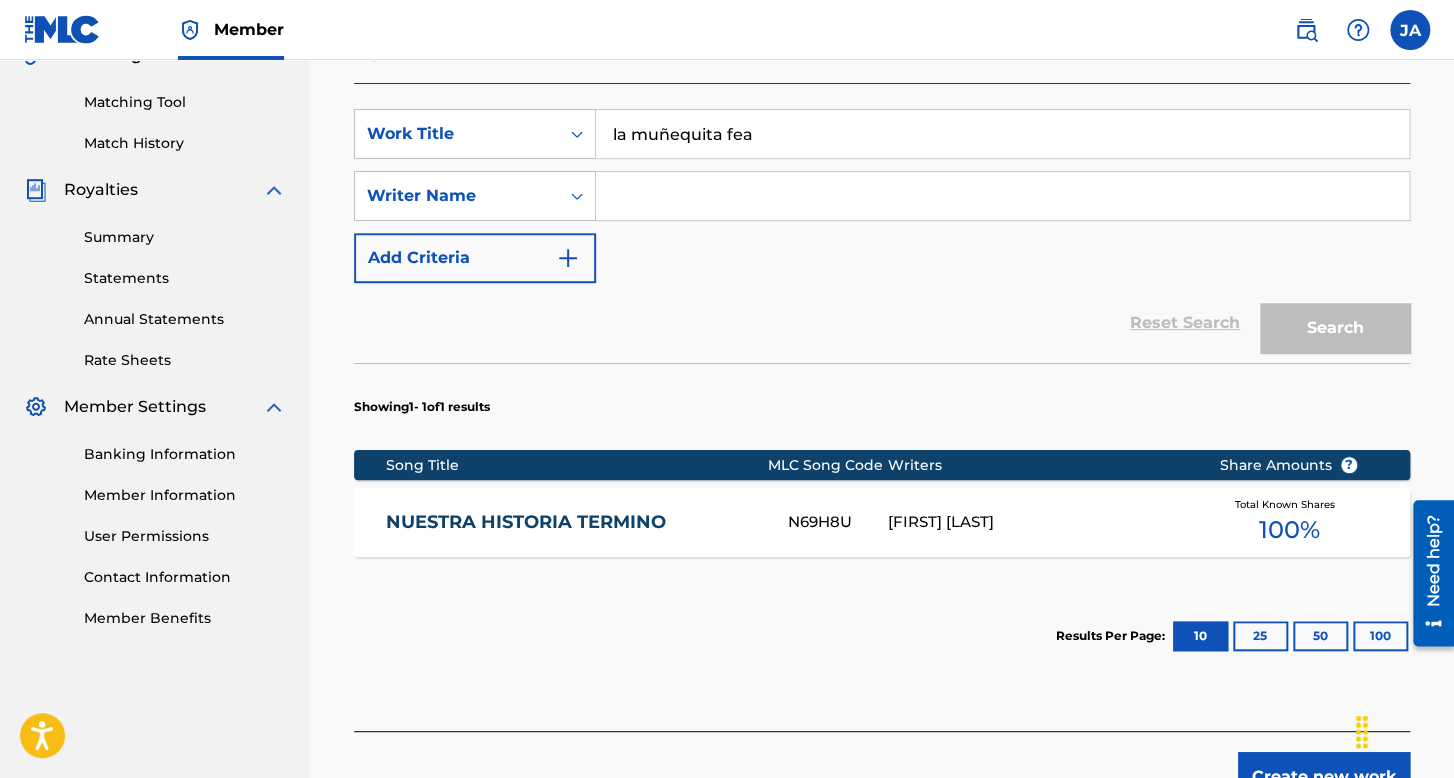 type on "la muñequita fea" 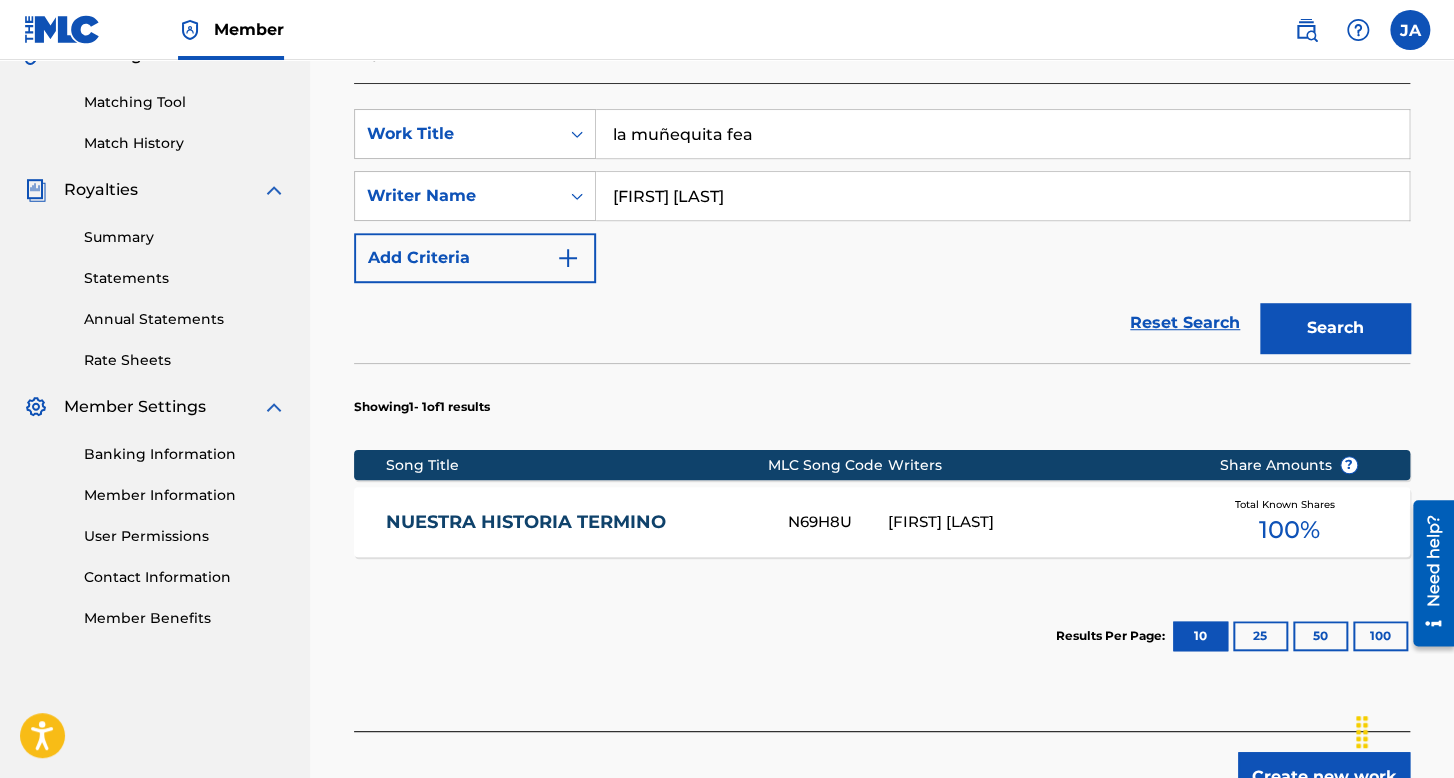 type on "[FIRST] [LAST]" 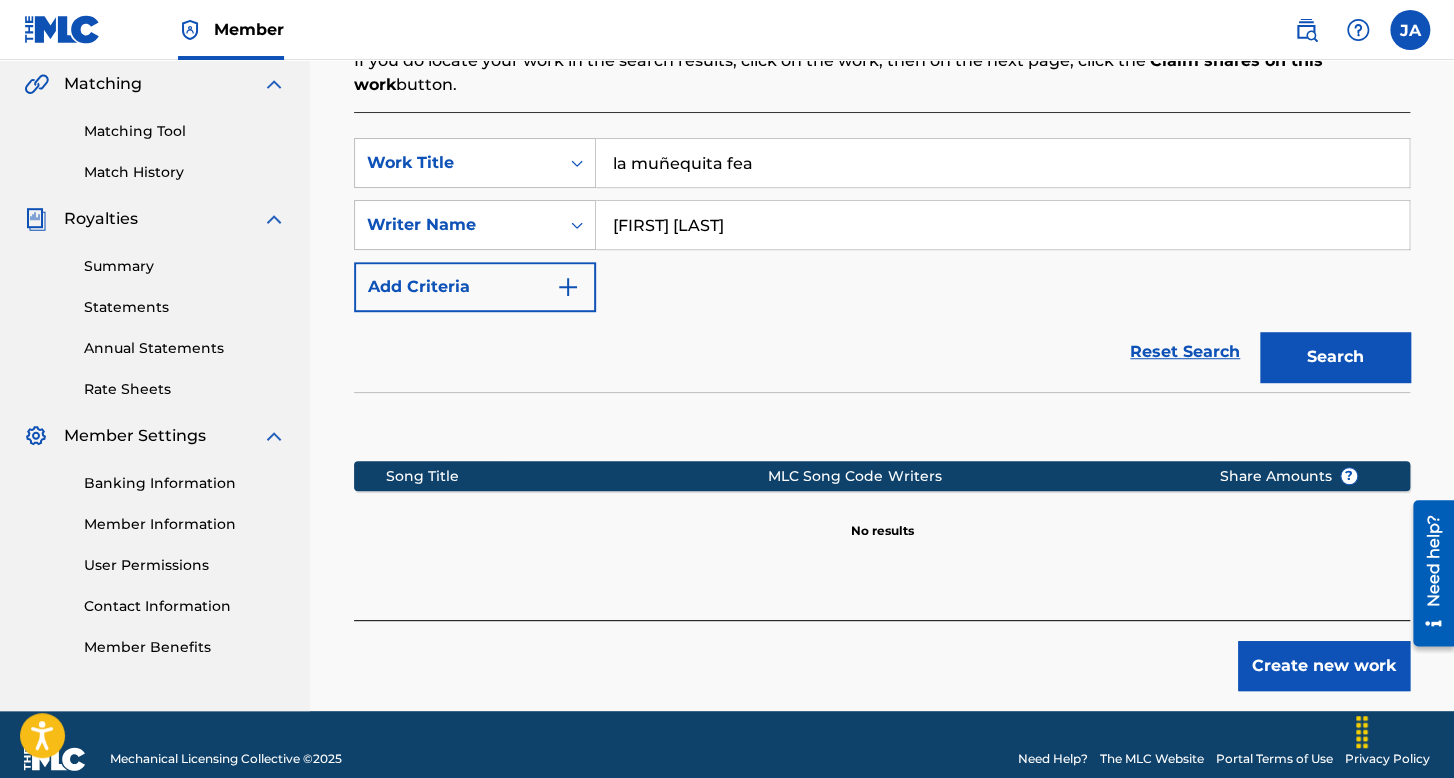 scroll, scrollTop: 491, scrollLeft: 0, axis: vertical 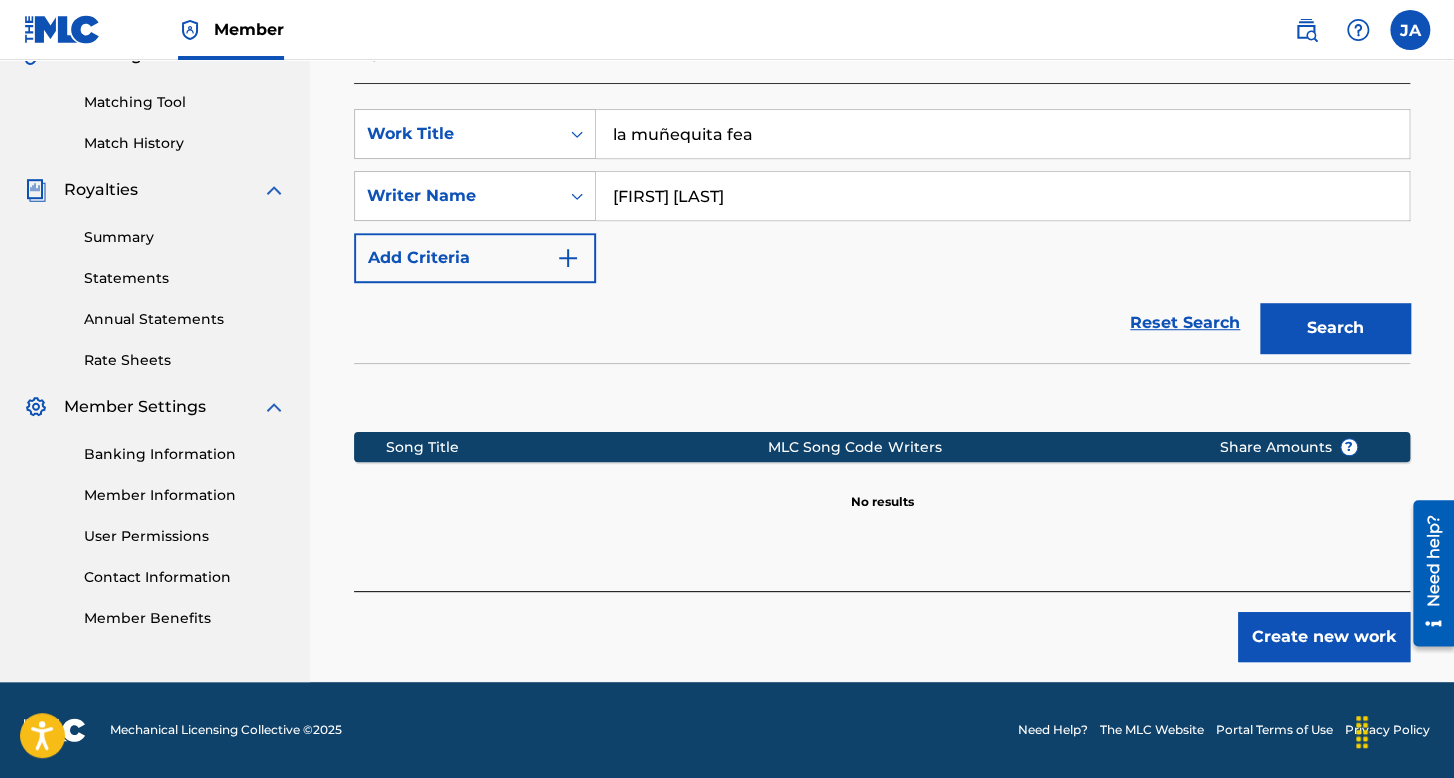 drag, startPoint x: 791, startPoint y: 137, endPoint x: 343, endPoint y: 134, distance: 448.01004 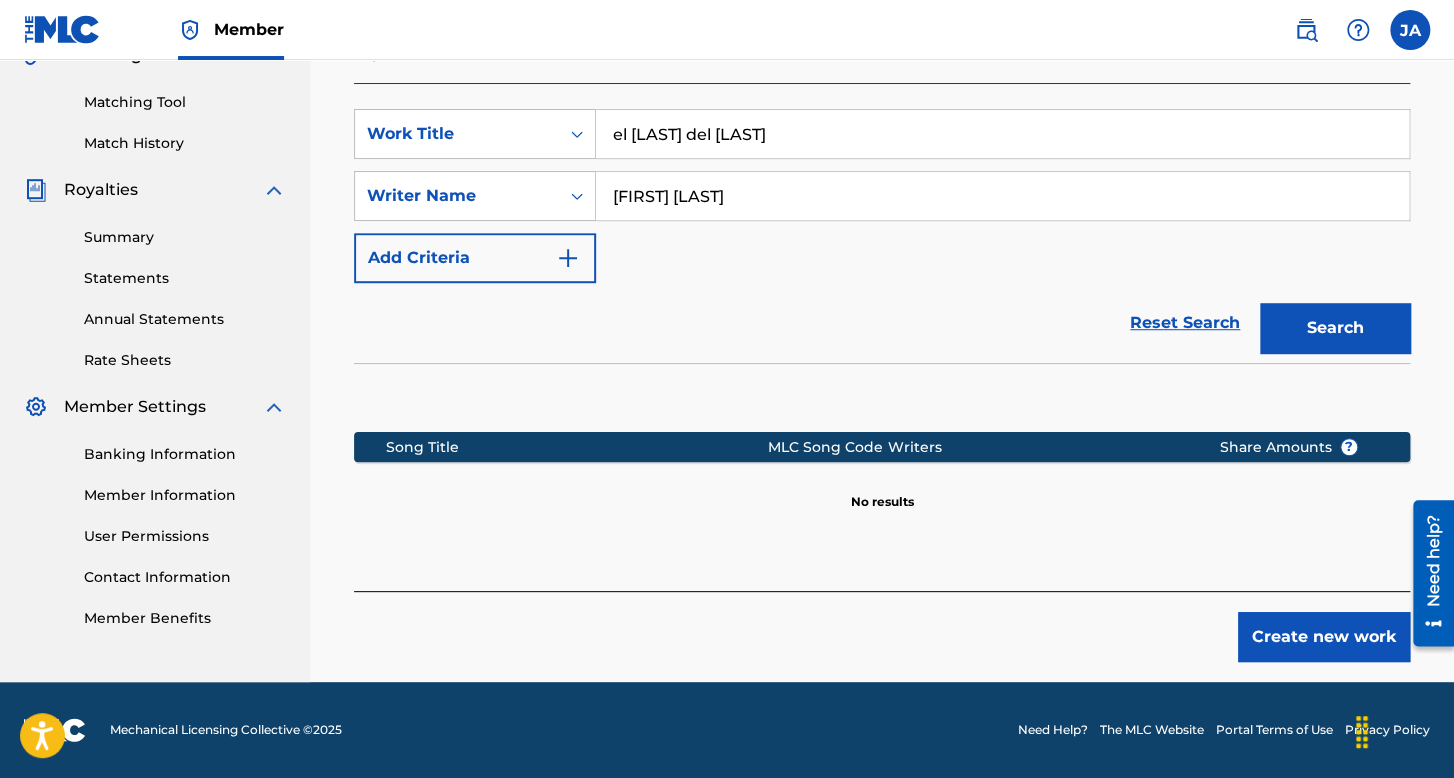 type on "el [LAST] del [LAST]" 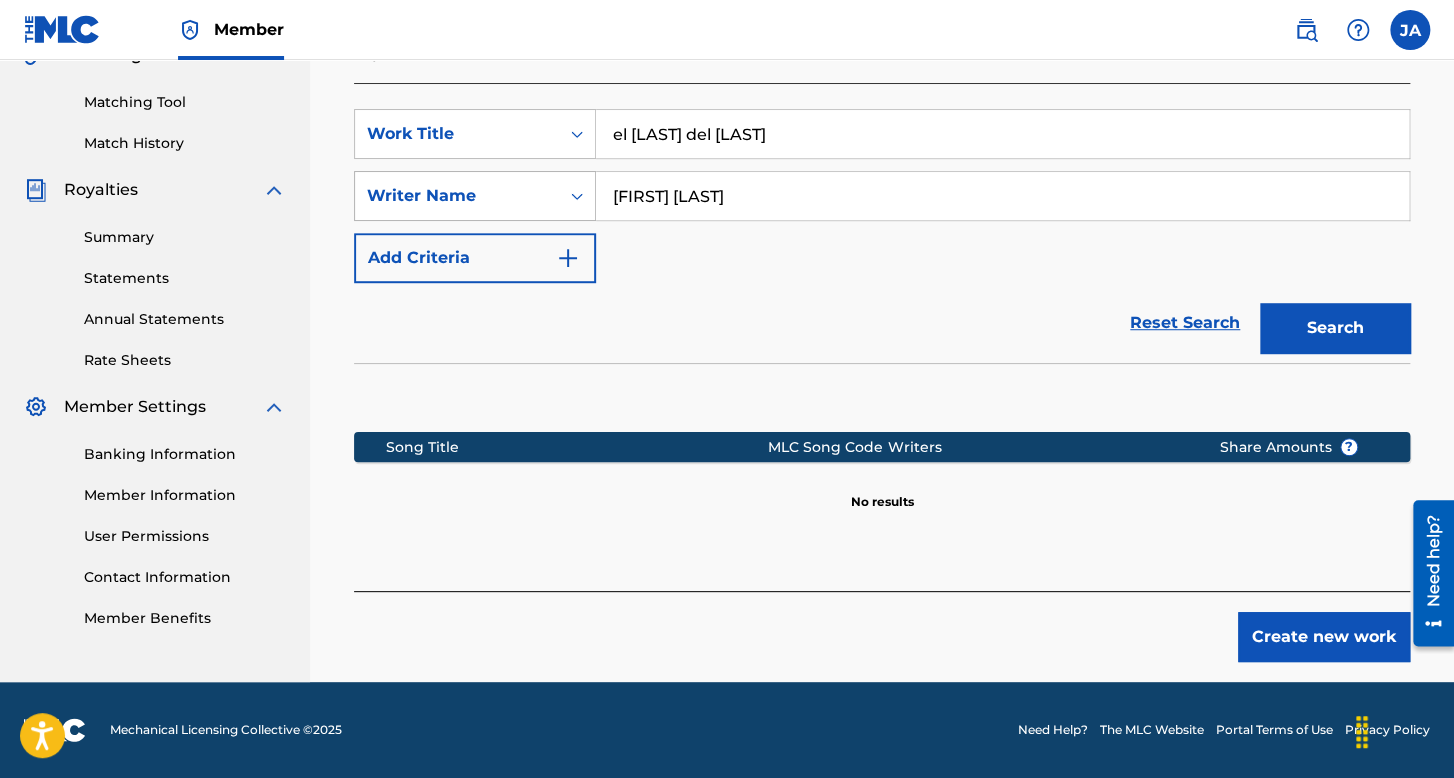 drag, startPoint x: 716, startPoint y: 197, endPoint x: 442, endPoint y: 197, distance: 274 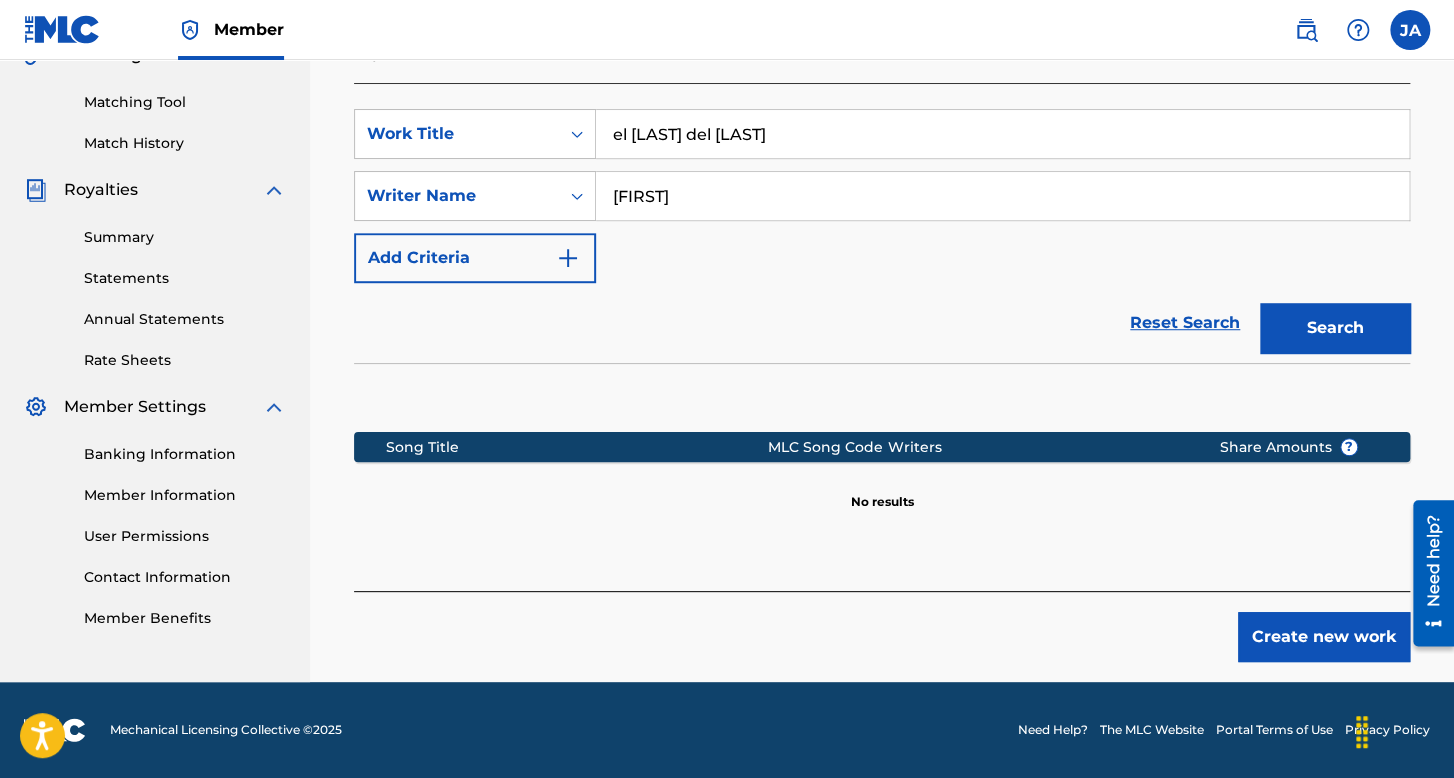 click on "[FIRST]" at bounding box center [1002, 196] 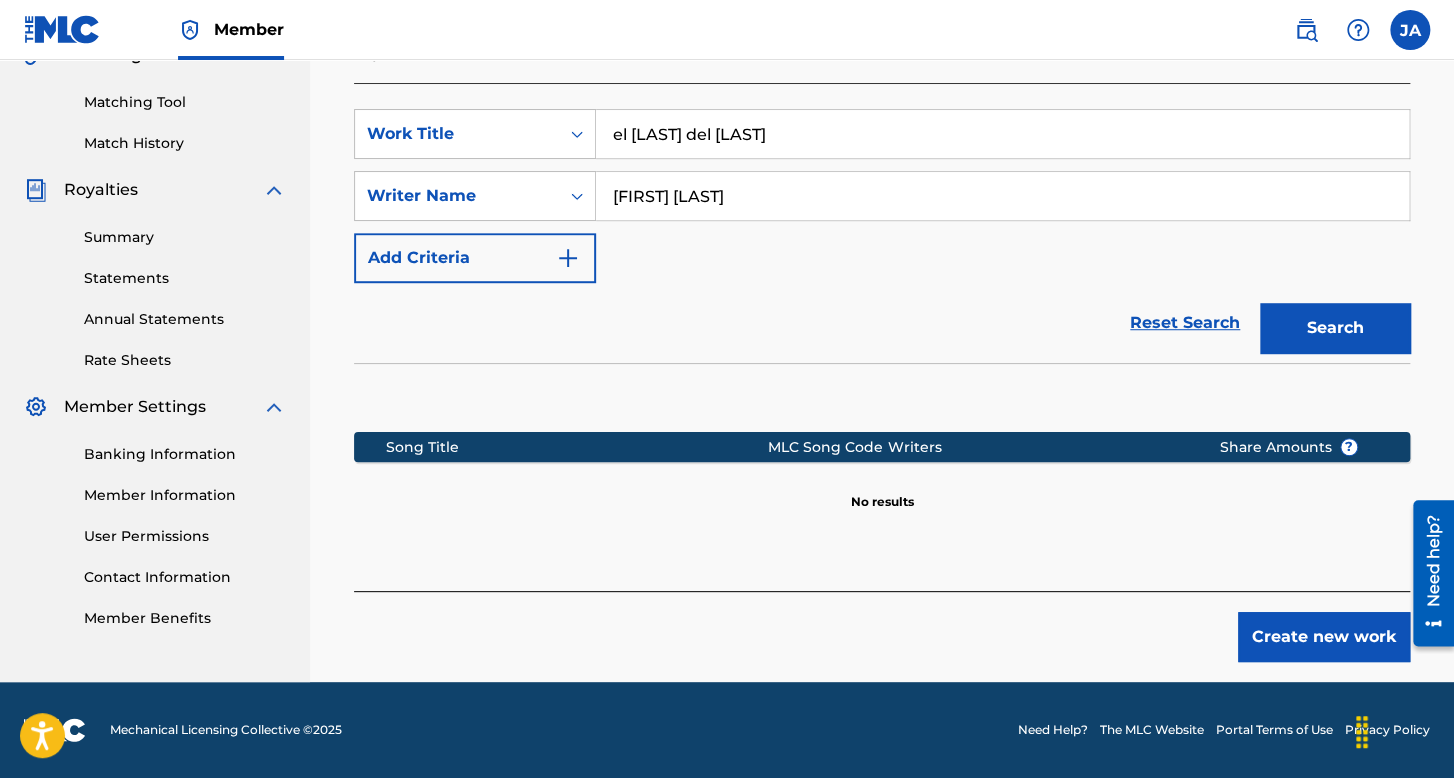 type on "[FIRST] [LAST]" 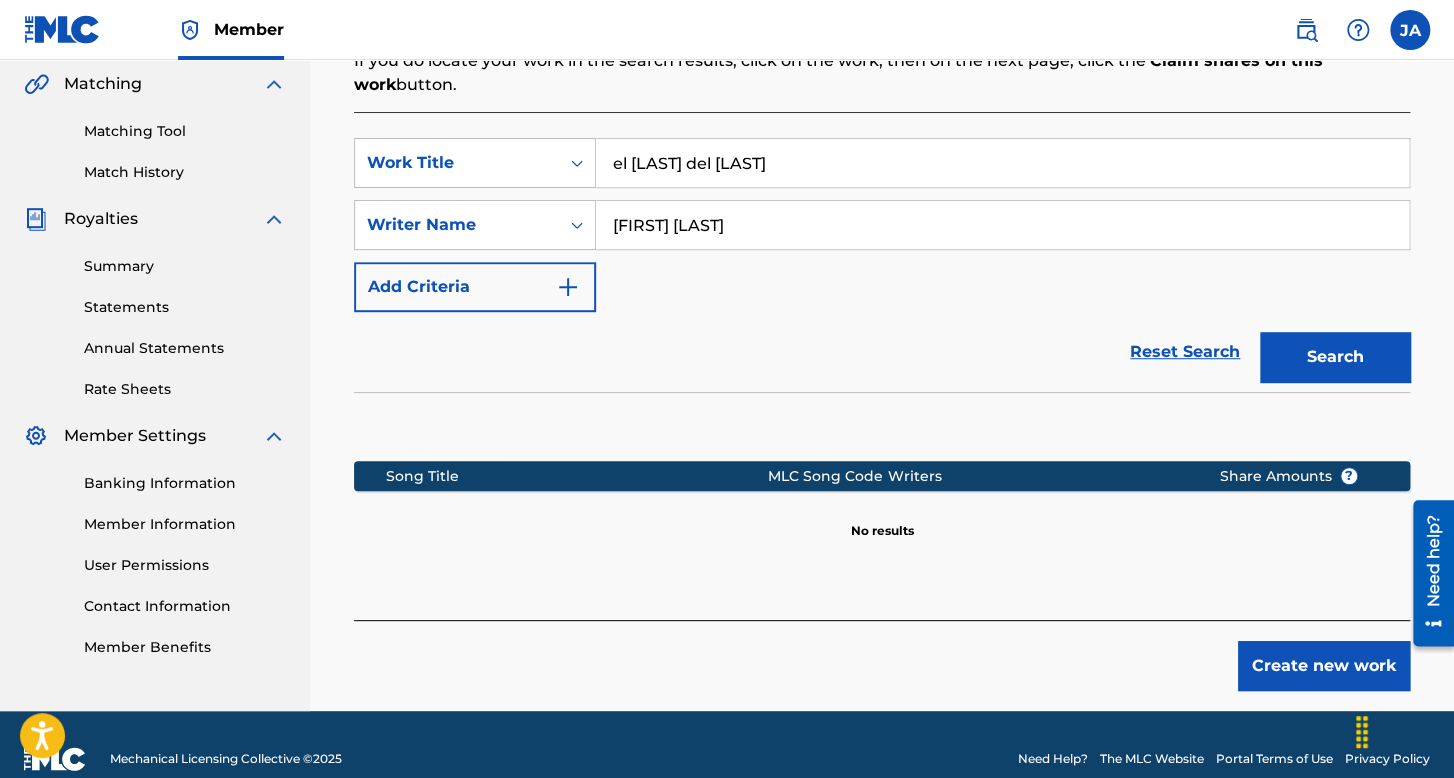 scroll, scrollTop: 491, scrollLeft: 0, axis: vertical 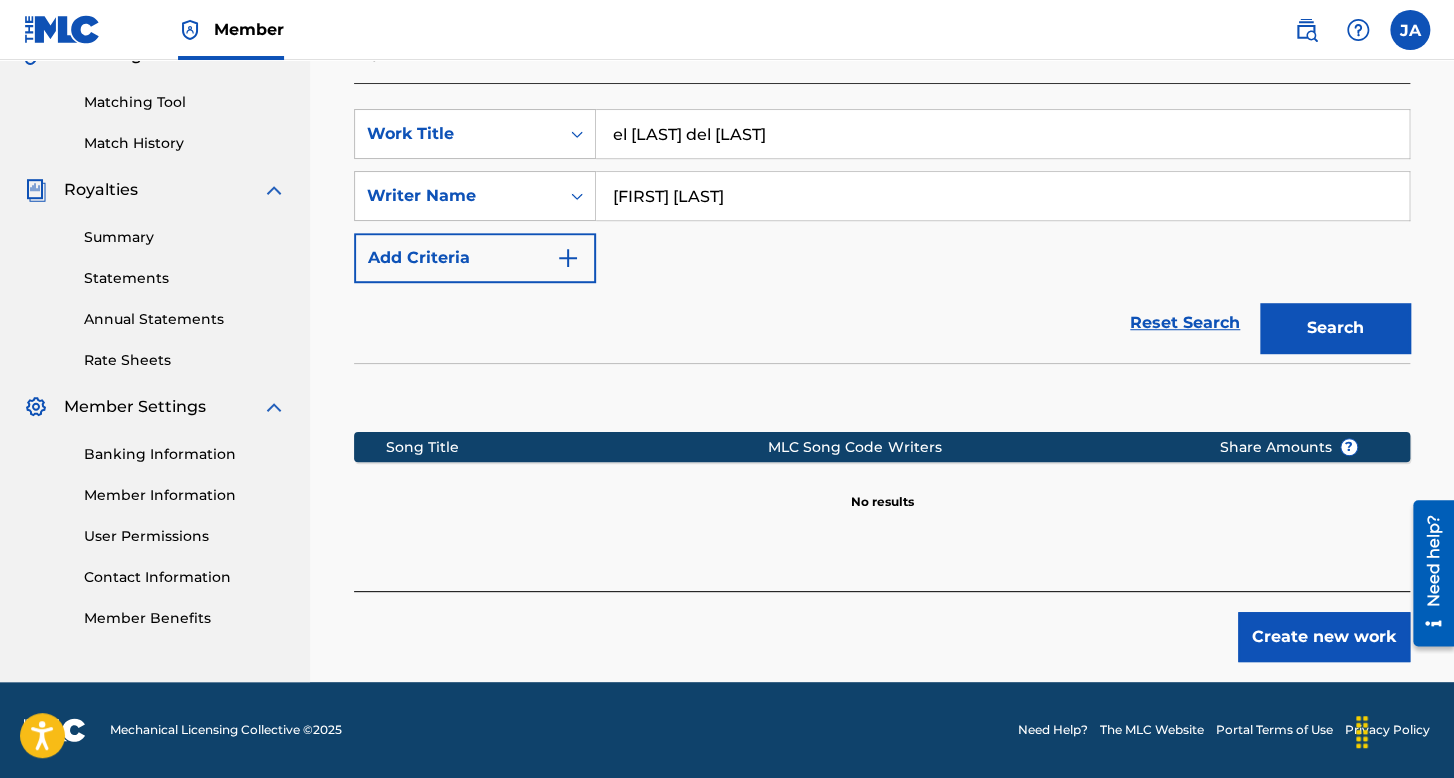 drag, startPoint x: 776, startPoint y: 152, endPoint x: 504, endPoint y: 162, distance: 272.18375 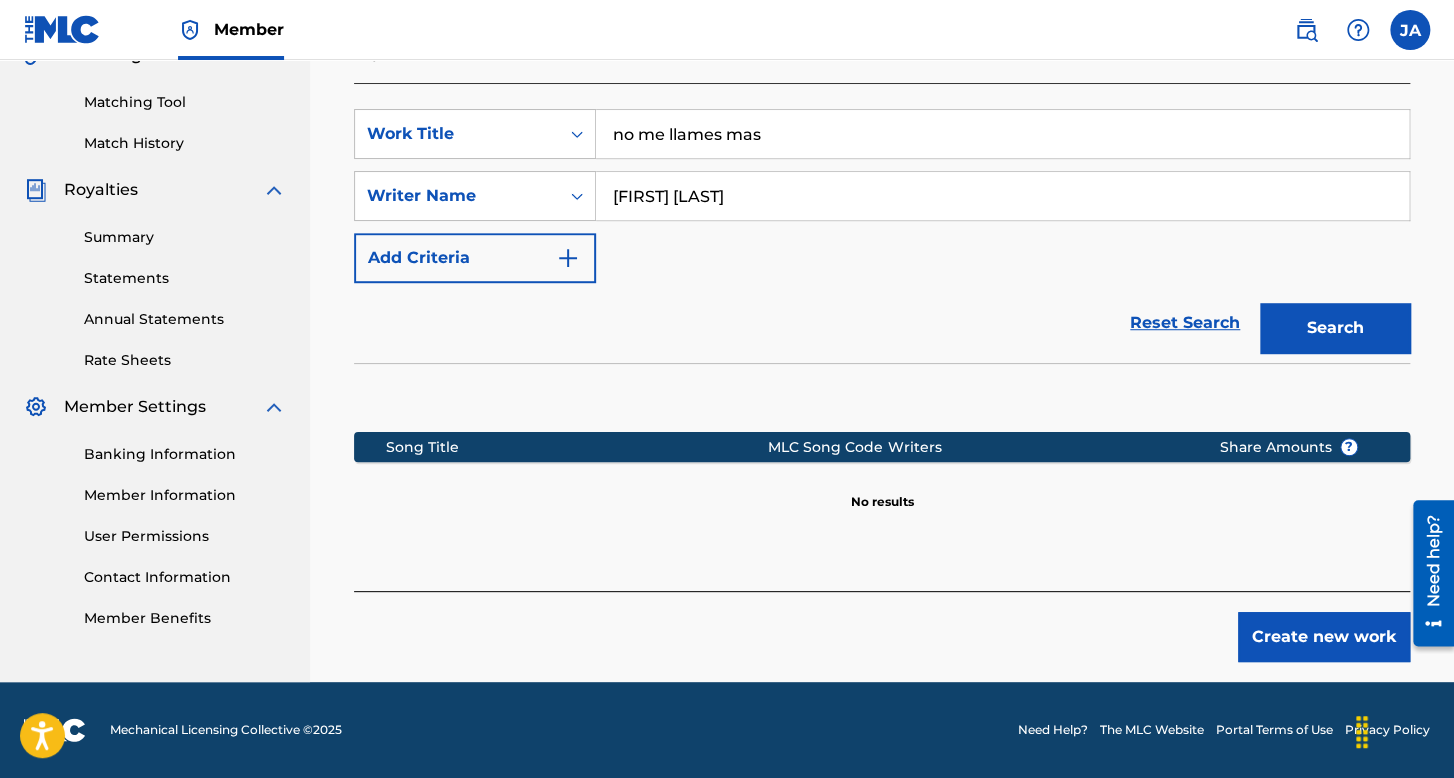type on "no me llames mas" 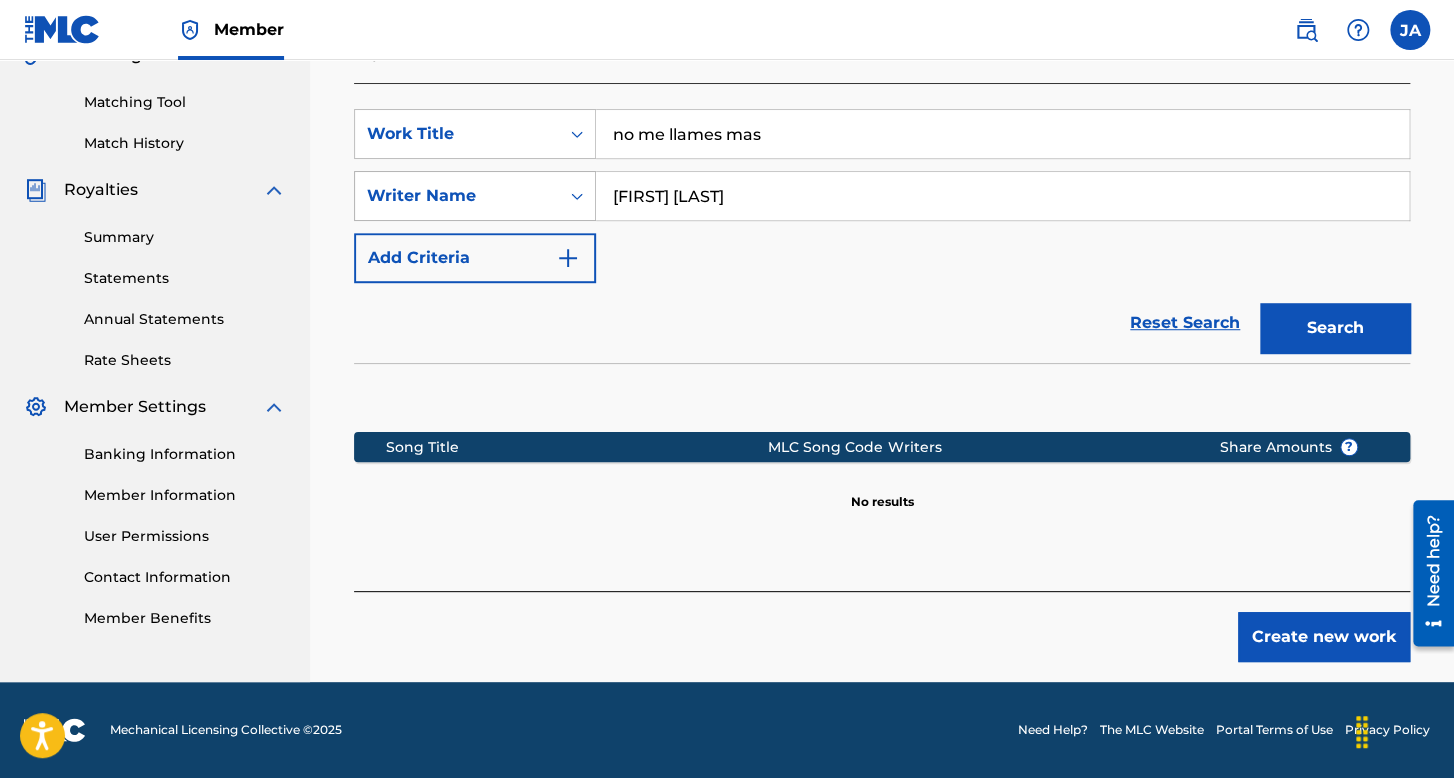 drag, startPoint x: 791, startPoint y: 212, endPoint x: 590, endPoint y: 201, distance: 201.30077 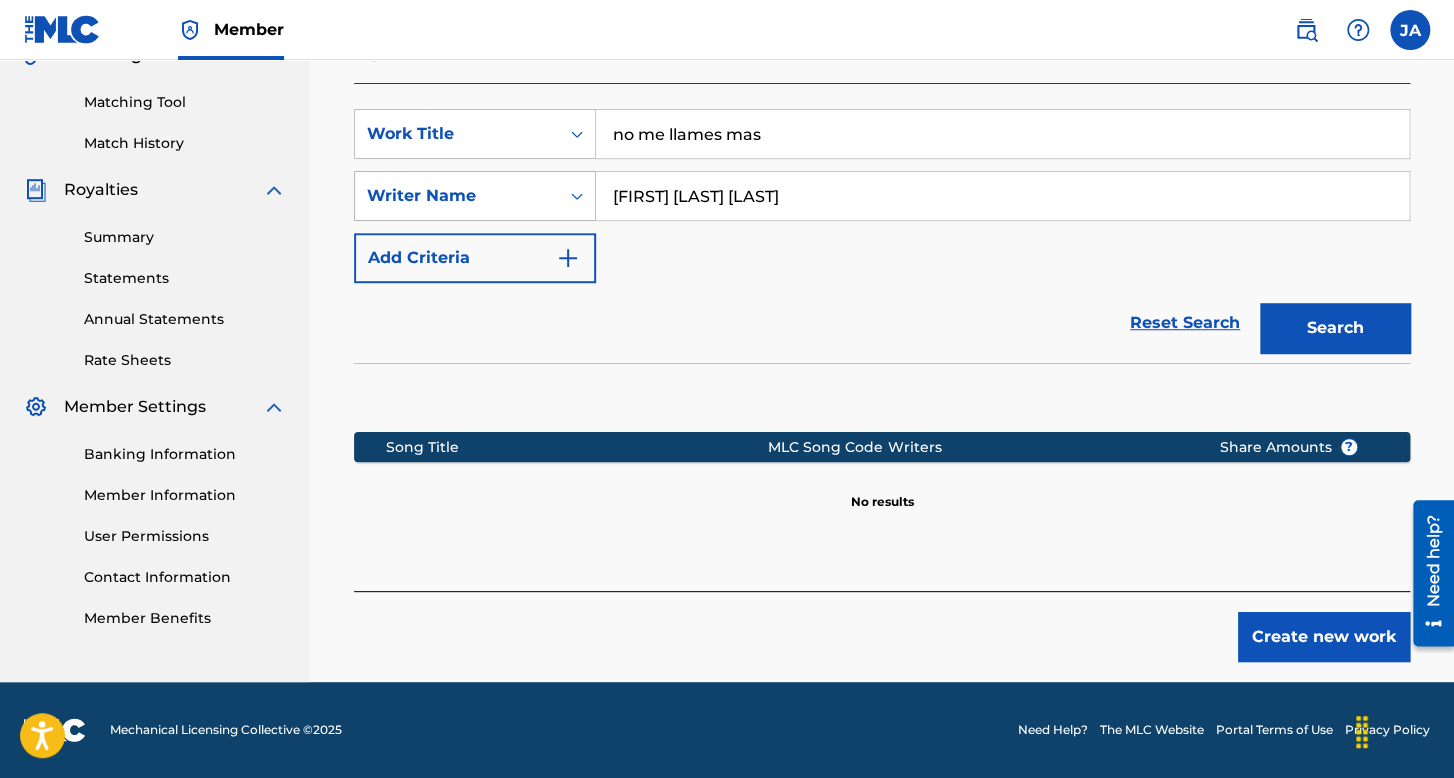 click on "Search" at bounding box center (1335, 328) 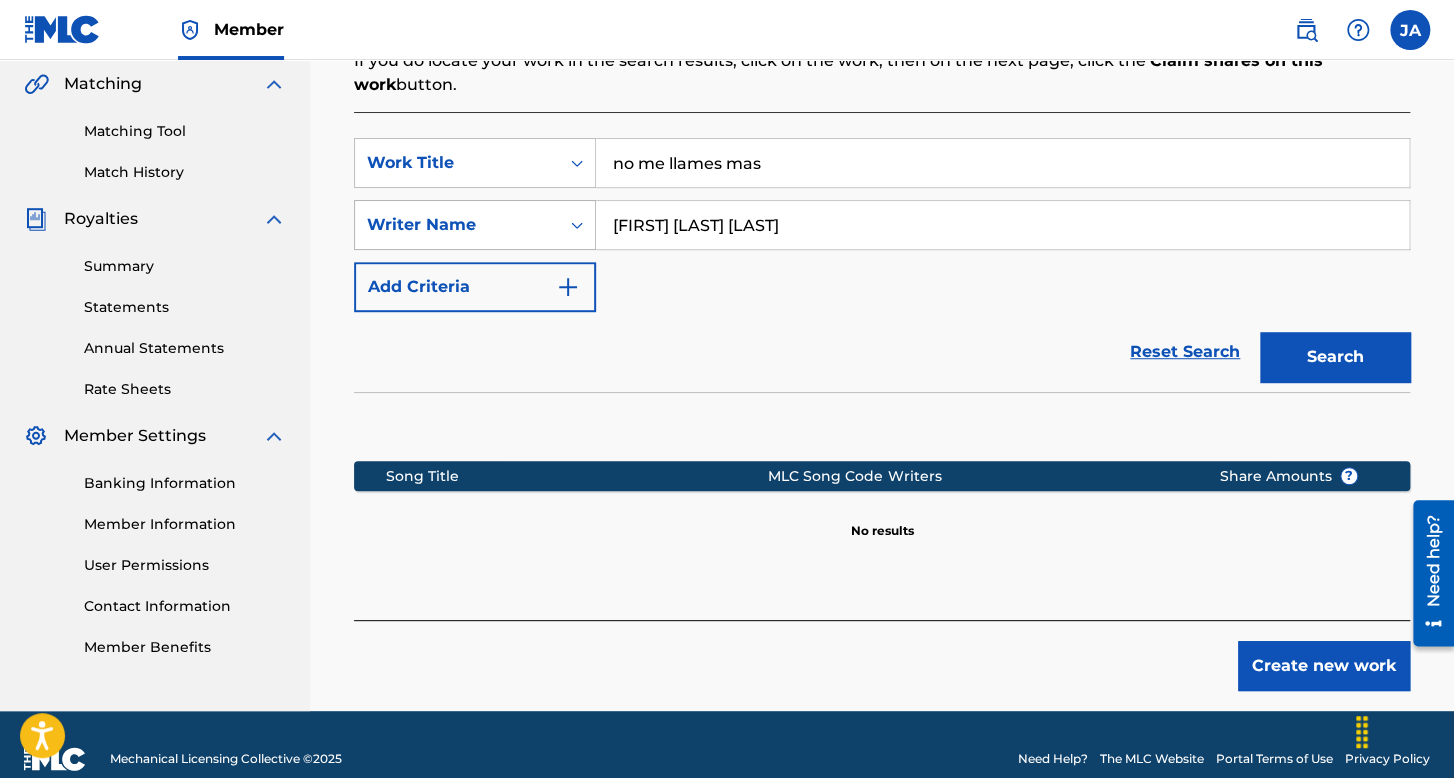scroll, scrollTop: 491, scrollLeft: 0, axis: vertical 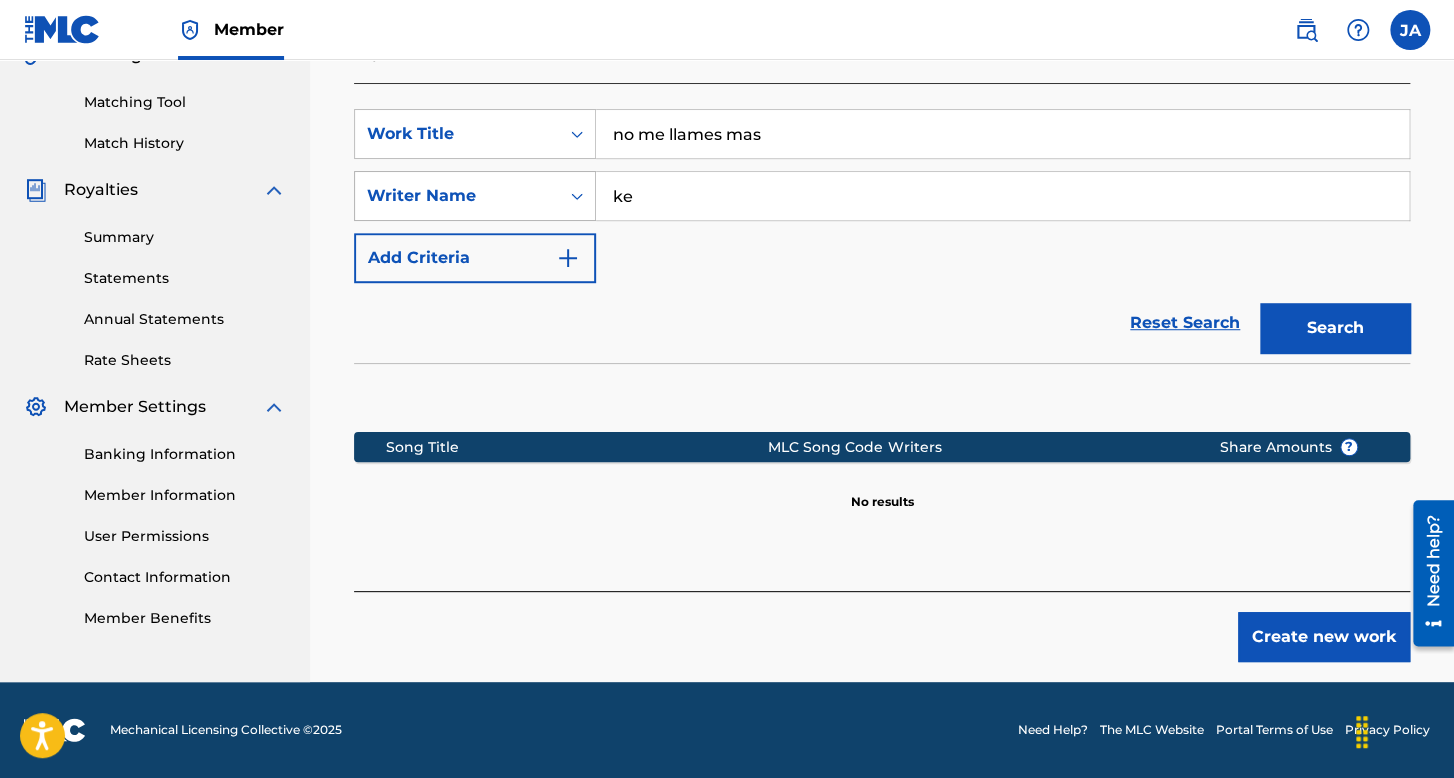type on "k" 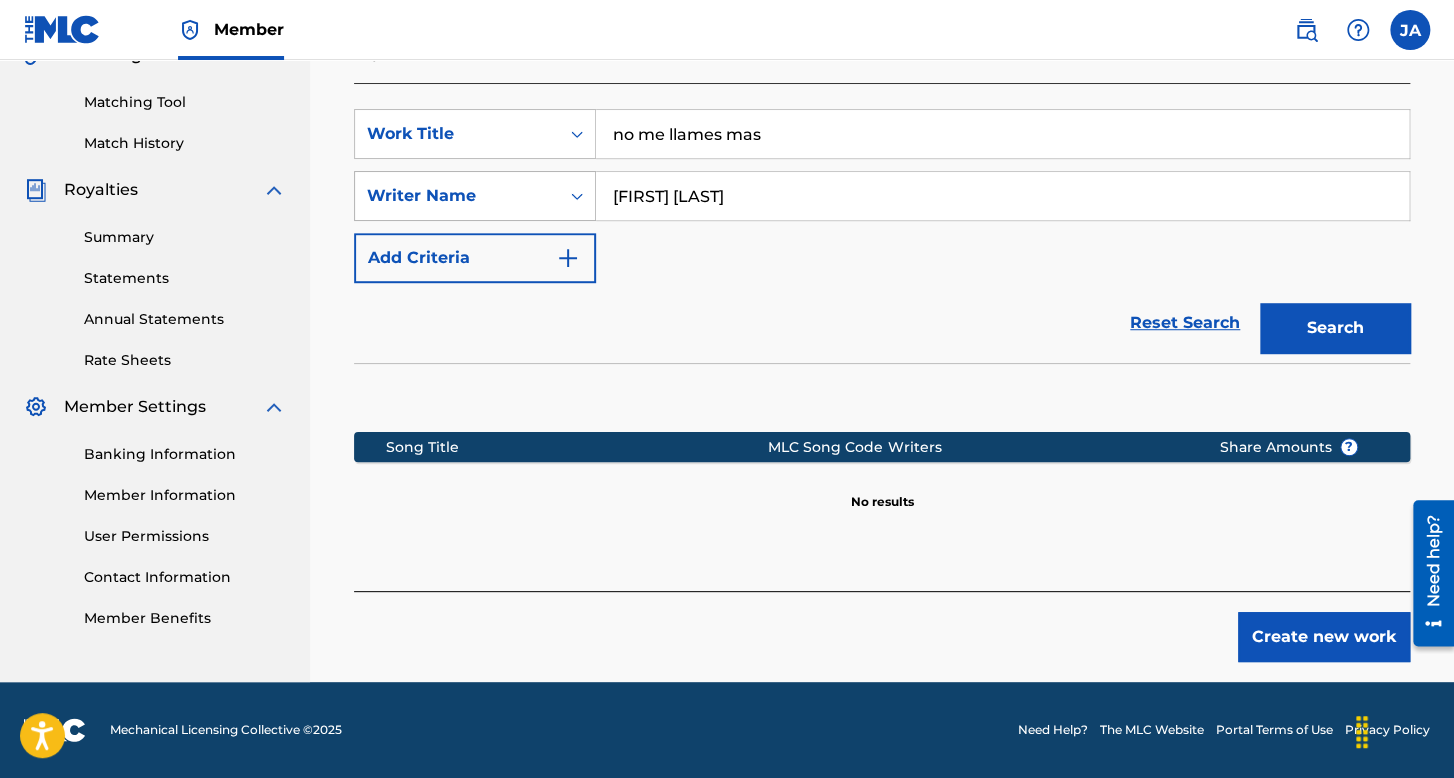 type on "[FIRST] [LAST]" 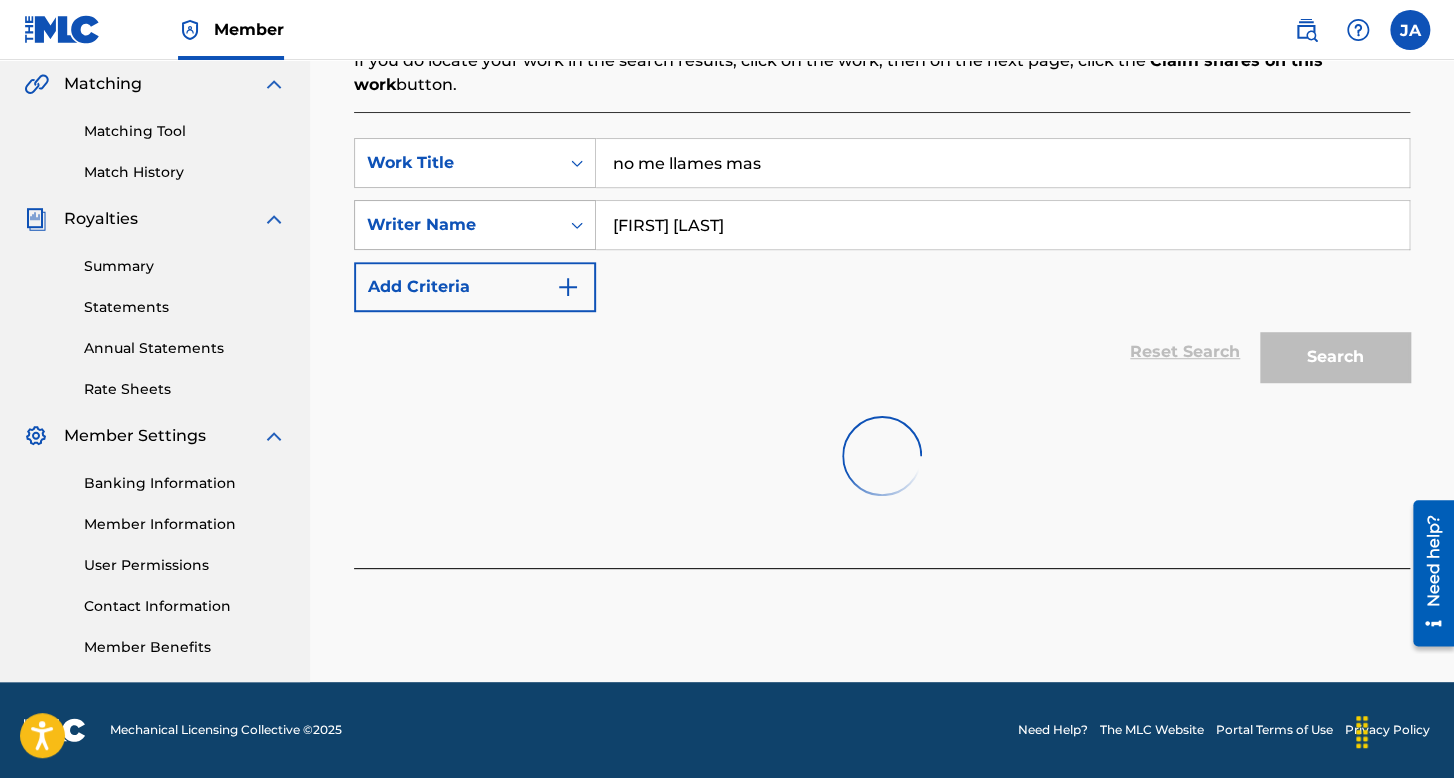 scroll, scrollTop: 491, scrollLeft: 0, axis: vertical 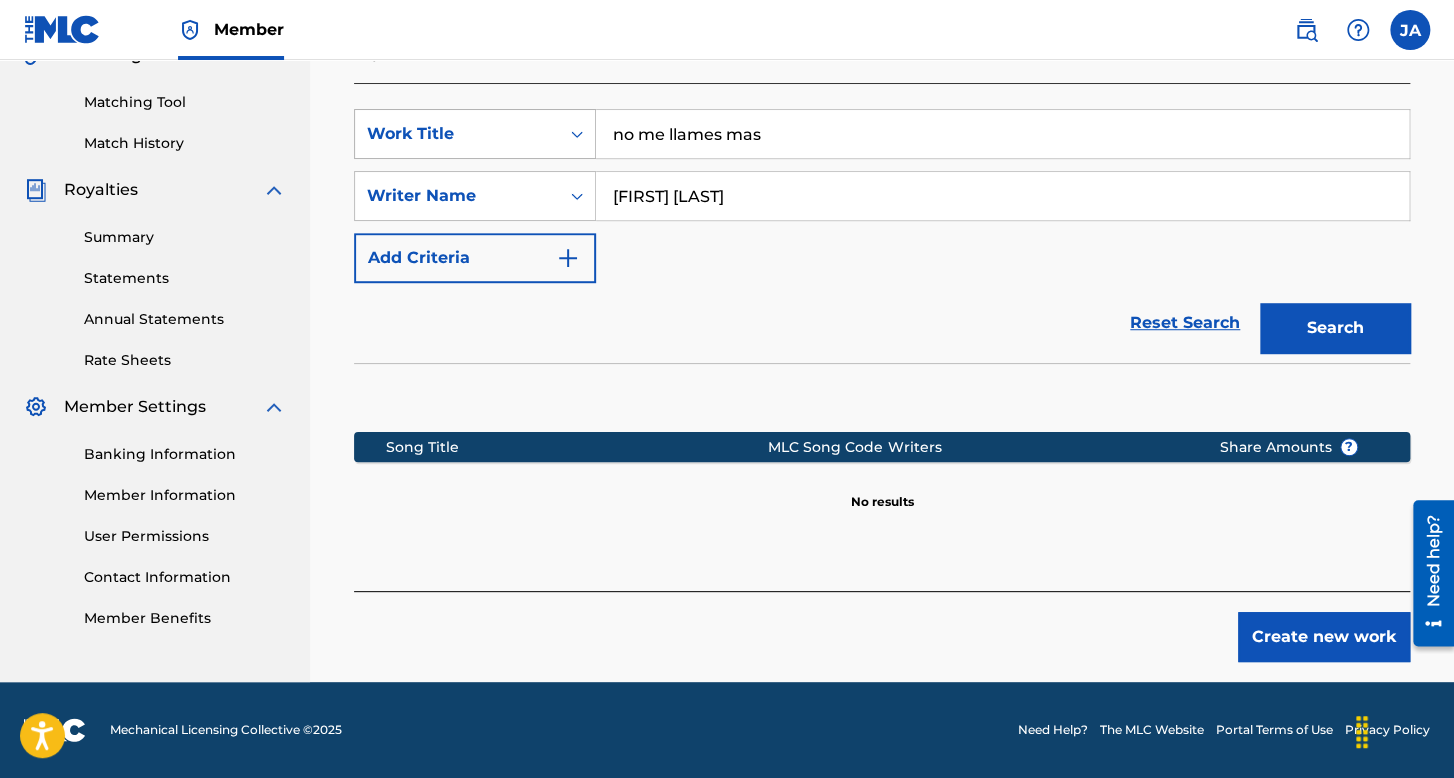 drag, startPoint x: 806, startPoint y: 119, endPoint x: 500, endPoint y: 117, distance: 306.00653 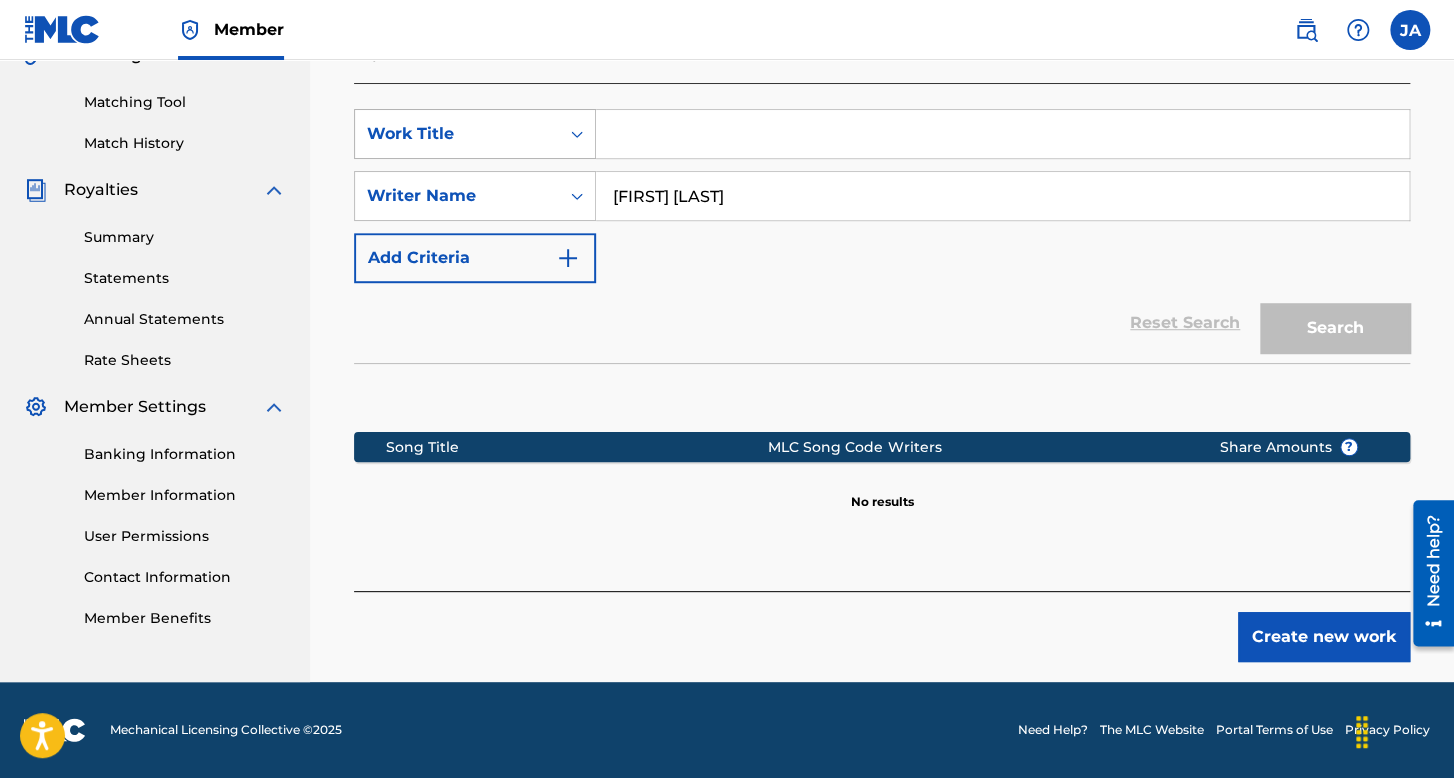 type on "G" 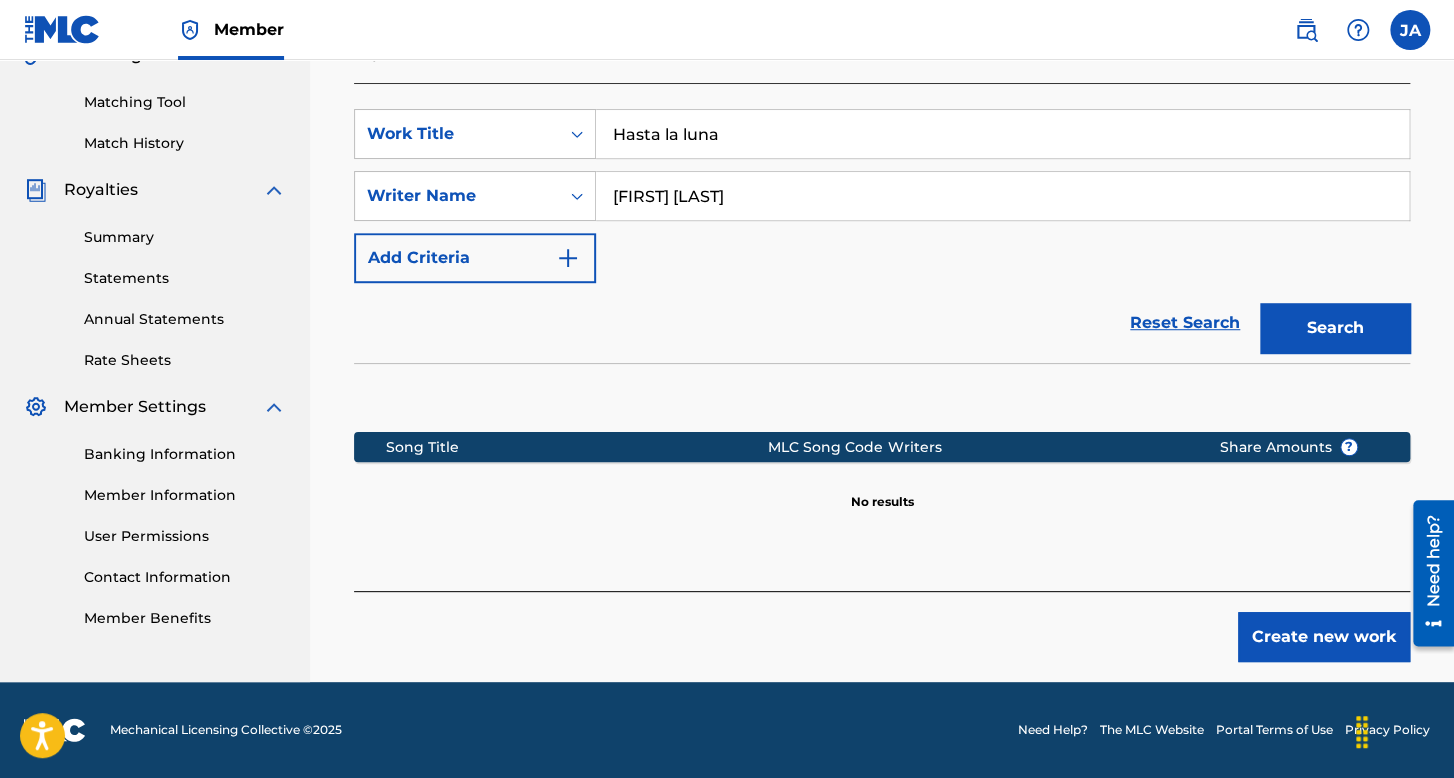 type on "Hasta la luna" 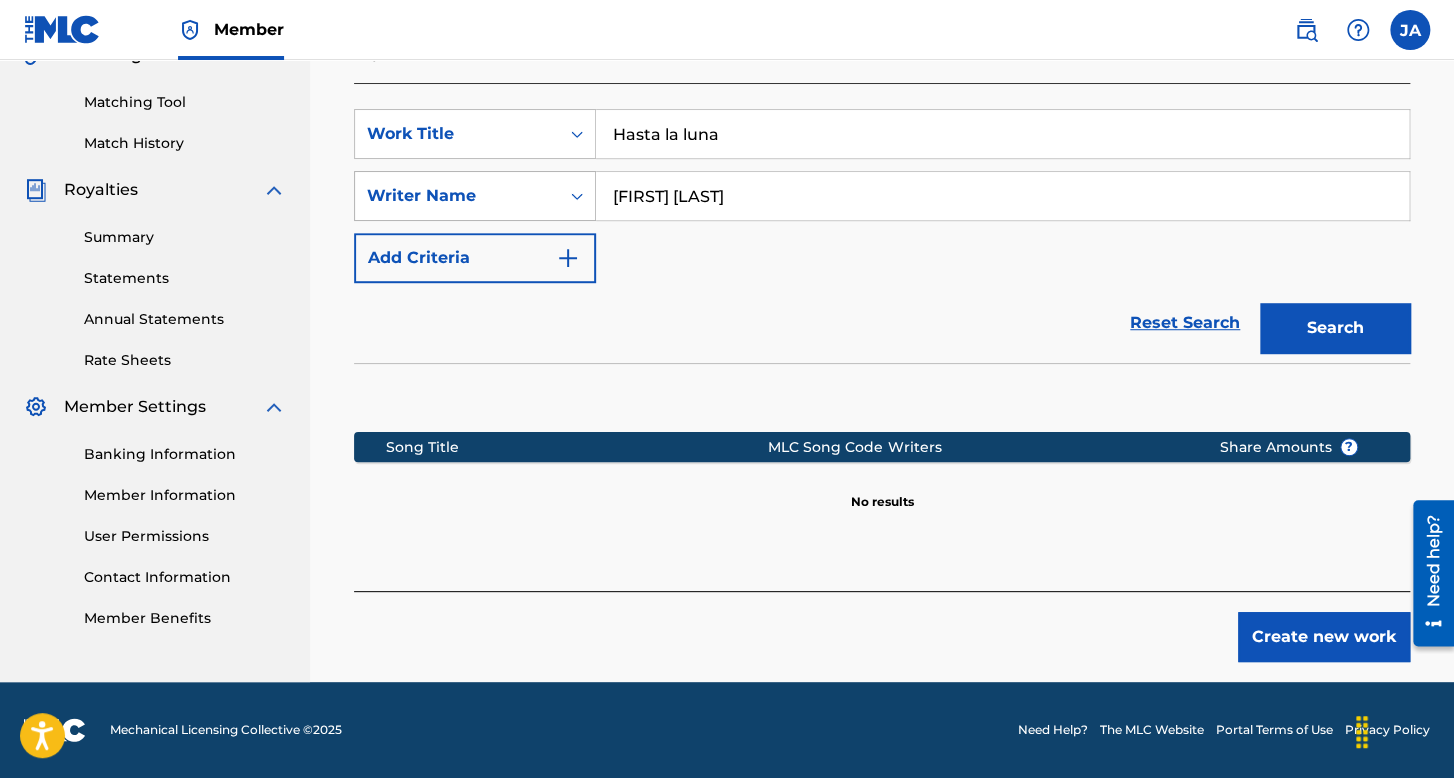 drag, startPoint x: 772, startPoint y: 194, endPoint x: 537, endPoint y: 217, distance: 236.12285 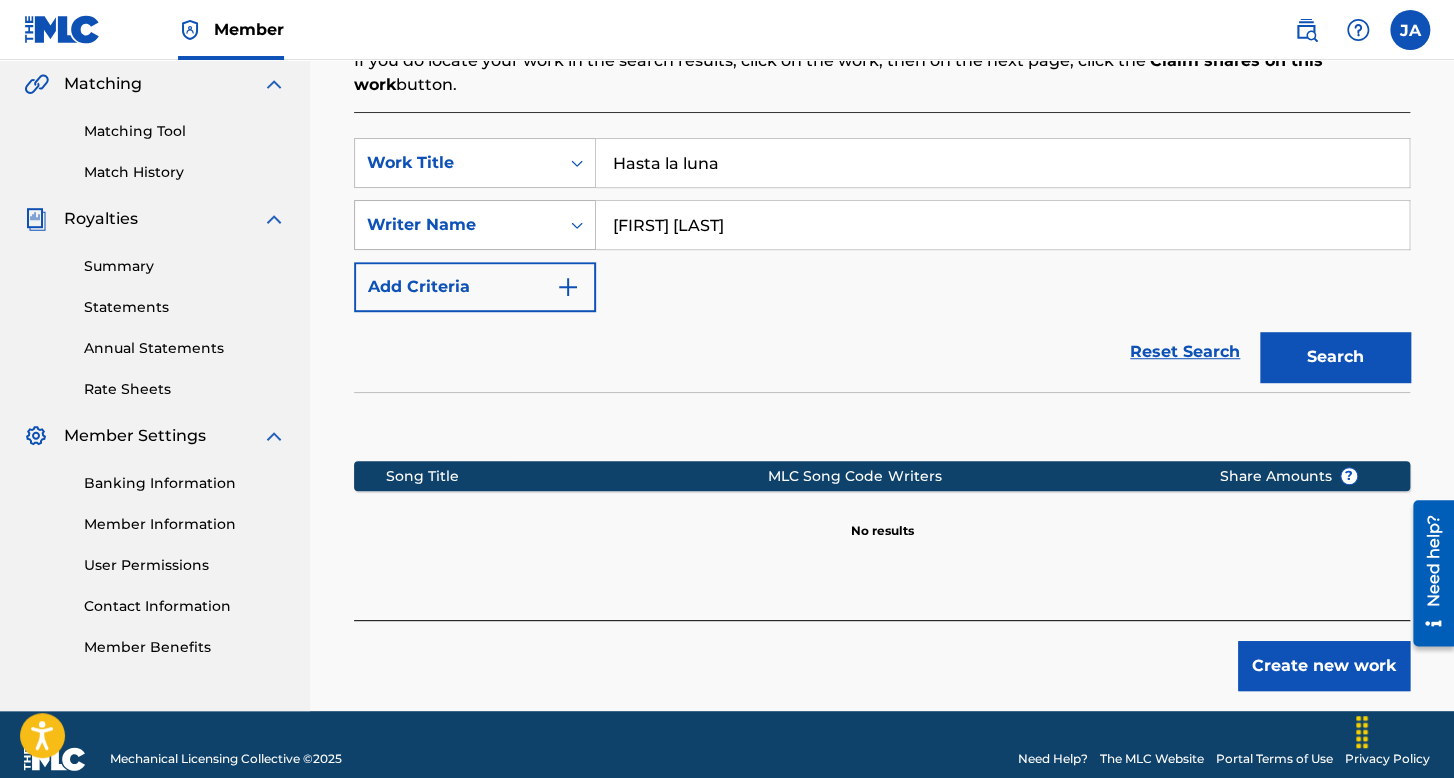 scroll, scrollTop: 491, scrollLeft: 0, axis: vertical 